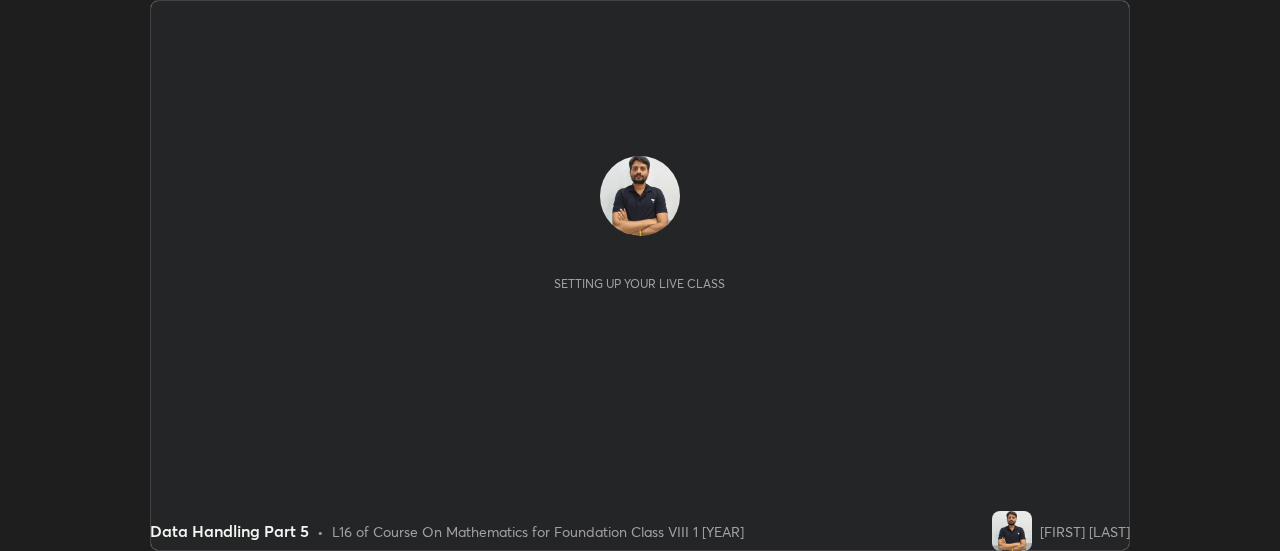 scroll, scrollTop: 0, scrollLeft: 0, axis: both 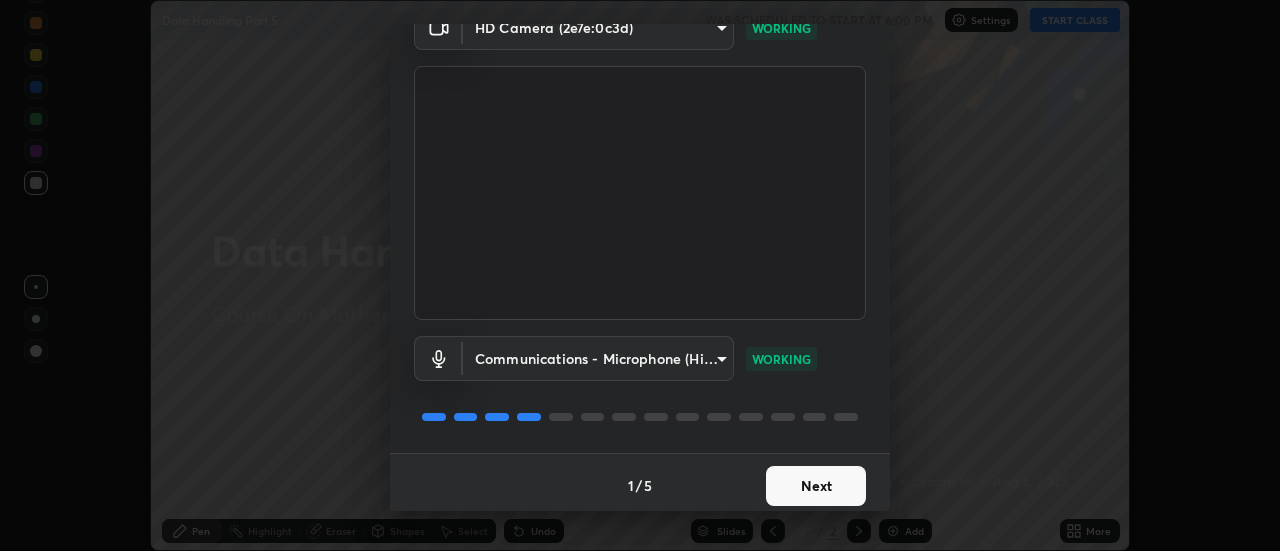 click on "Next" at bounding box center [816, 486] 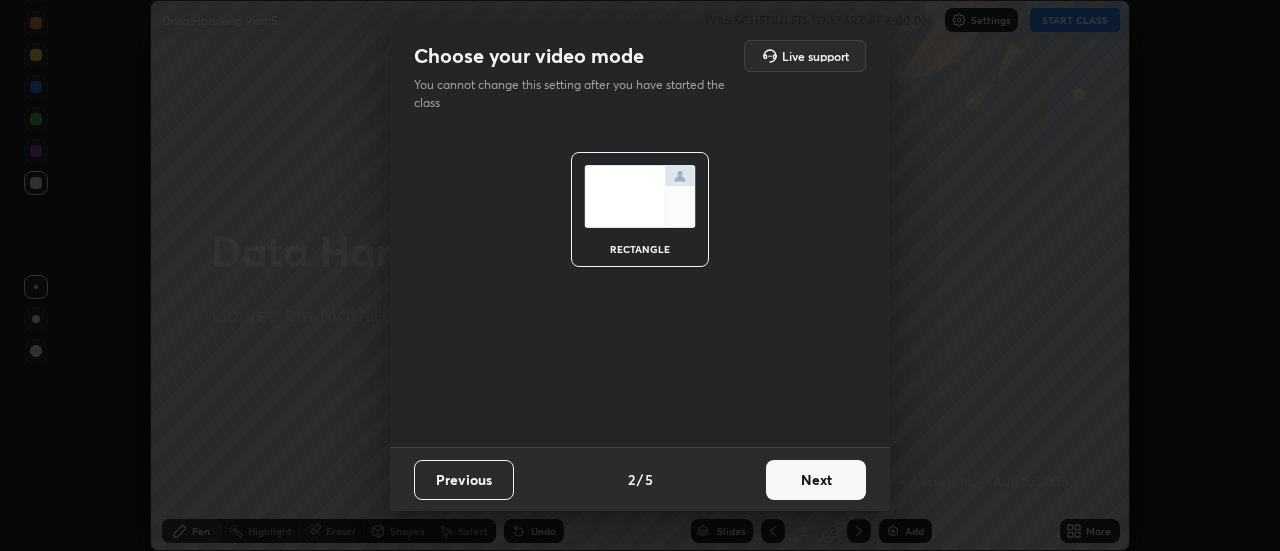 scroll, scrollTop: 0, scrollLeft: 0, axis: both 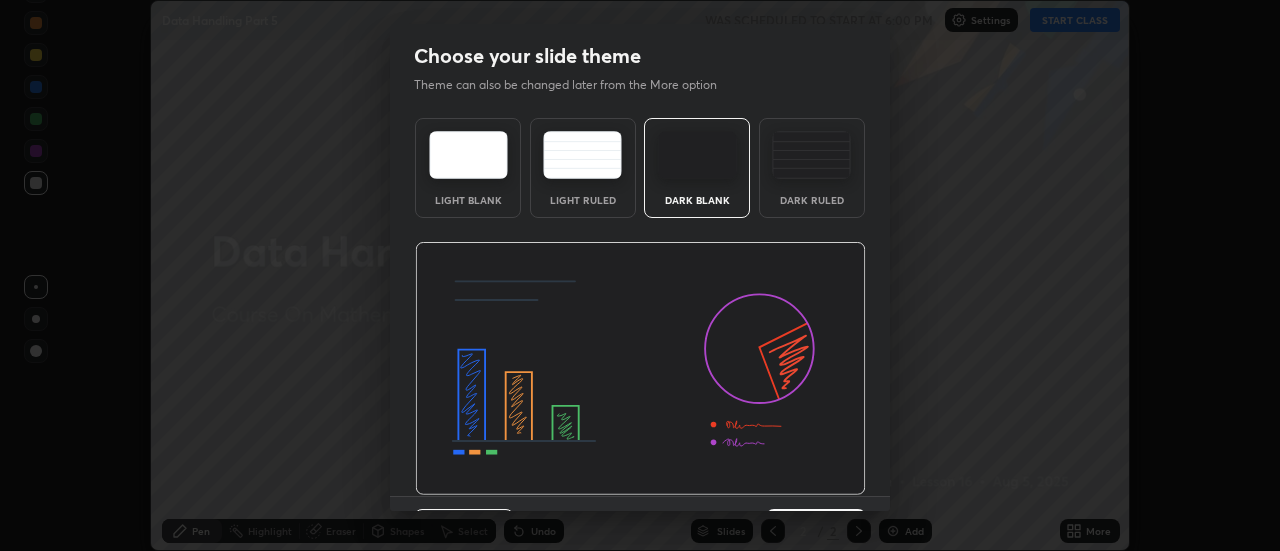 click at bounding box center [640, 369] 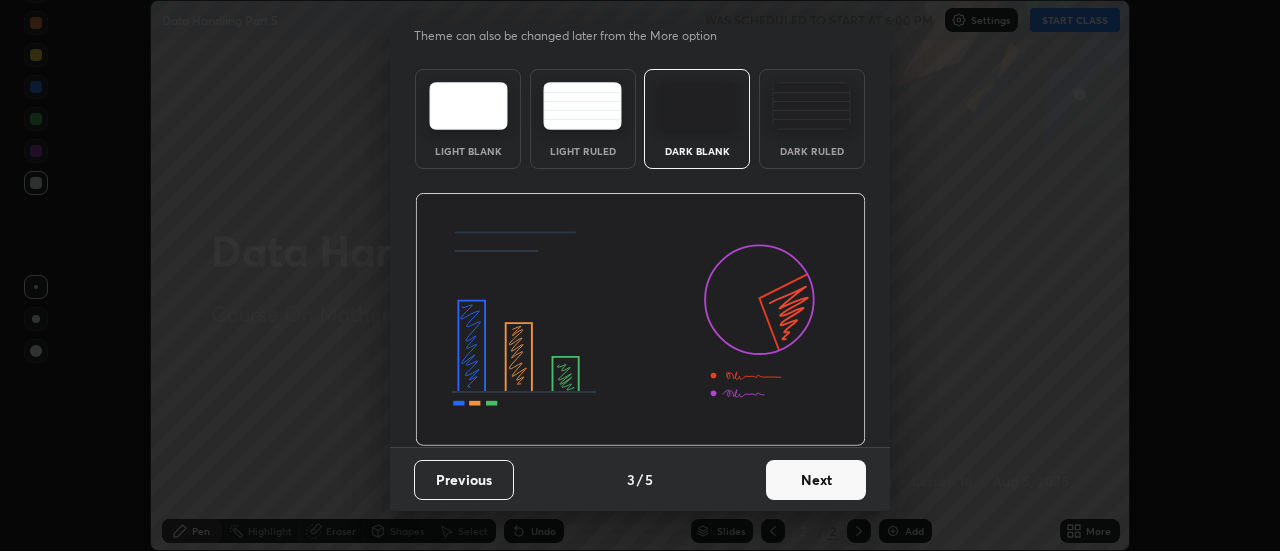 click on "Next" at bounding box center (816, 480) 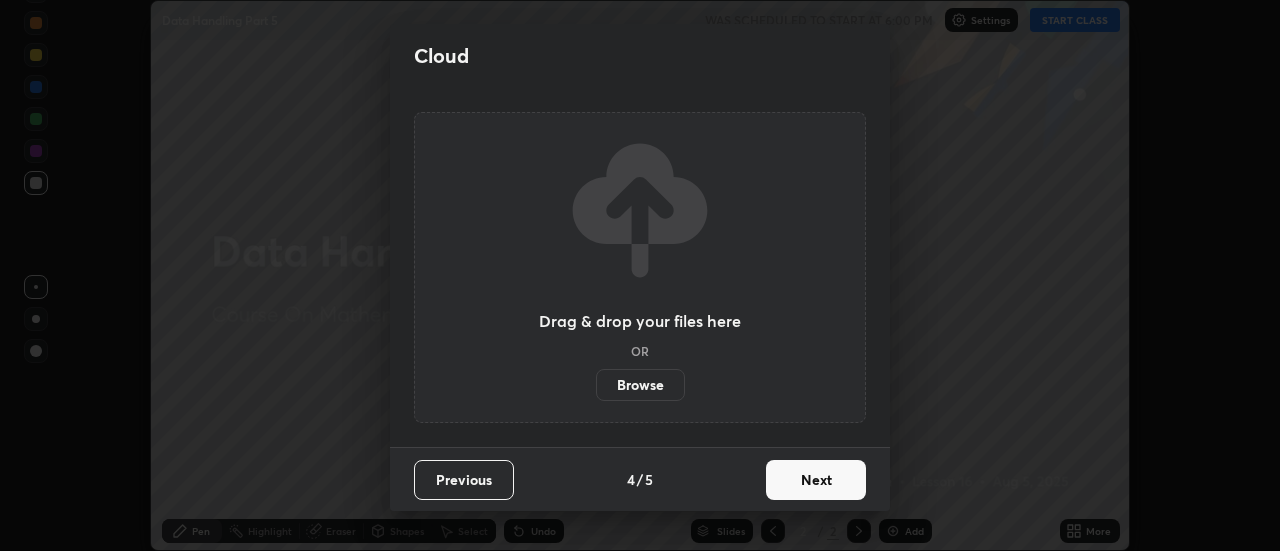 scroll, scrollTop: 0, scrollLeft: 0, axis: both 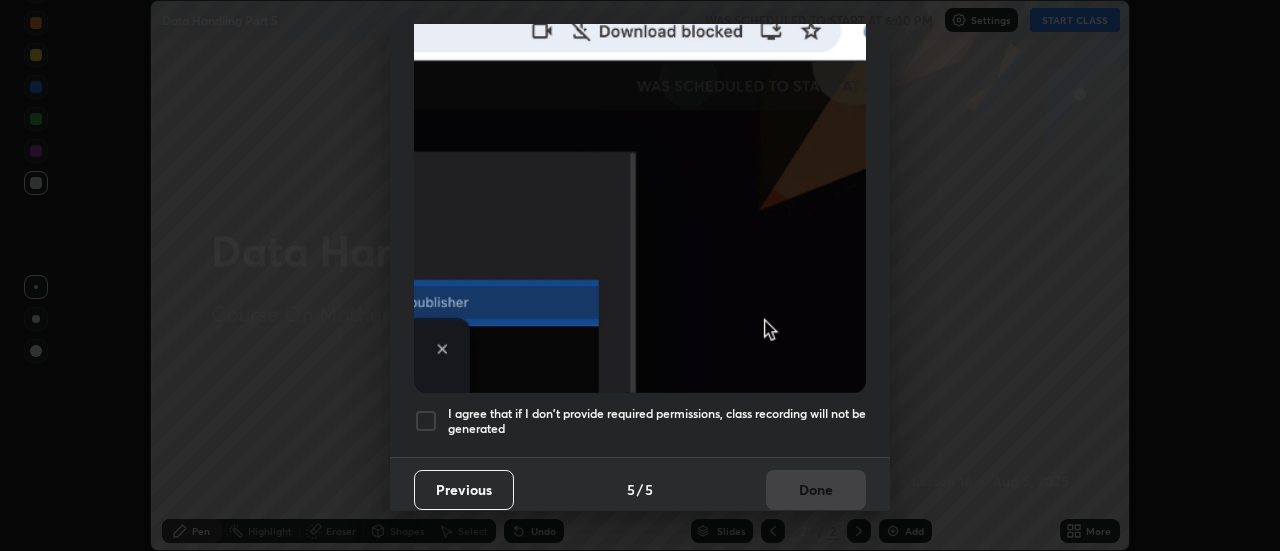 click at bounding box center [426, 421] 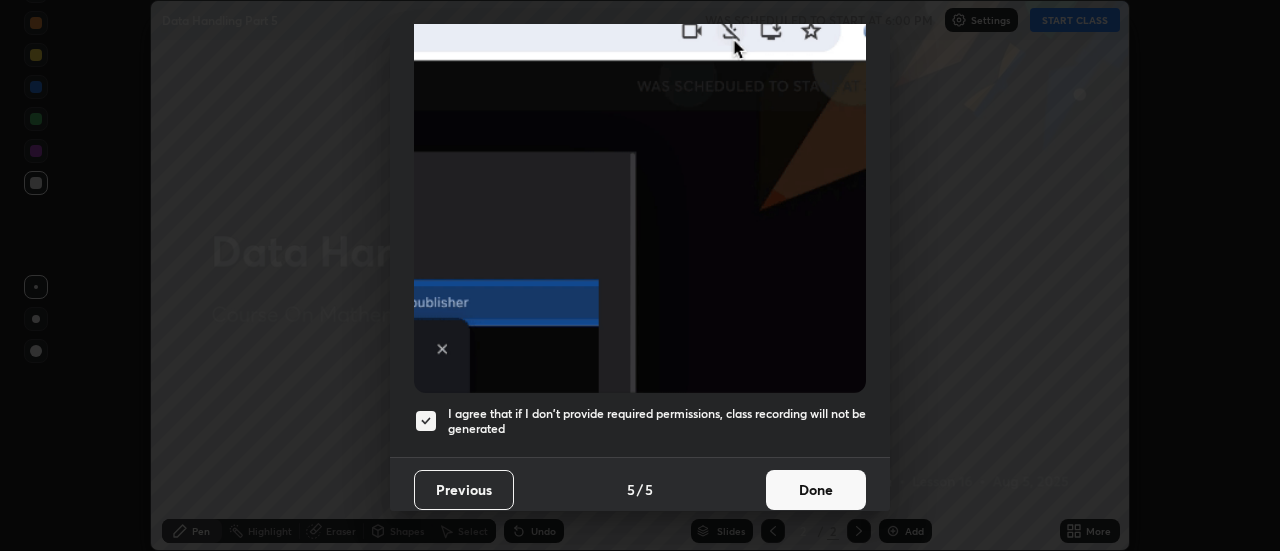click on "Done" at bounding box center (816, 490) 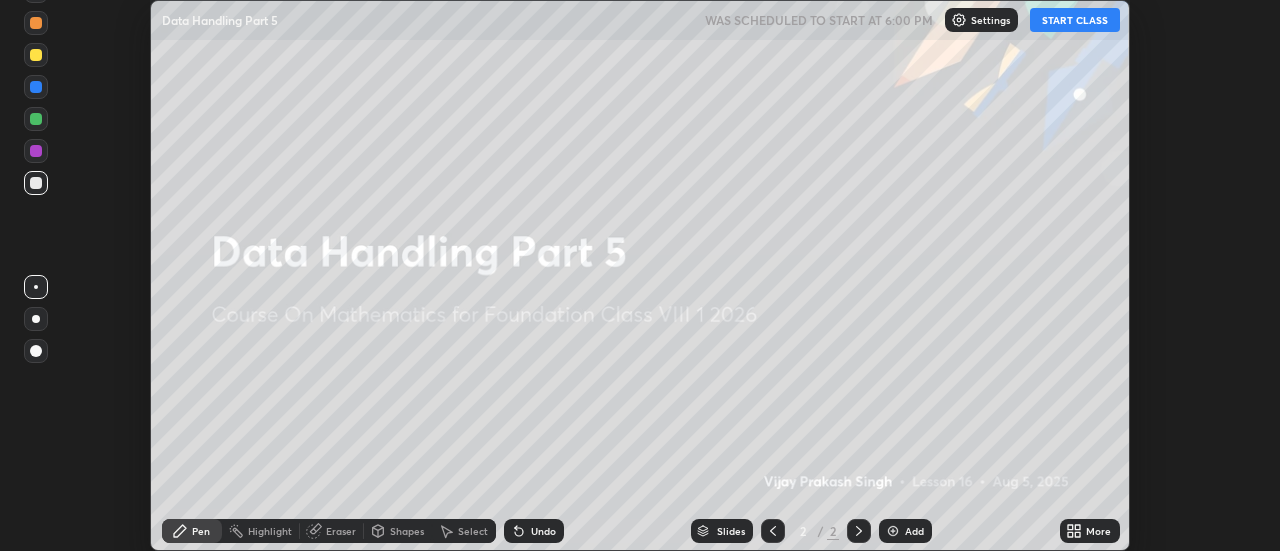 click 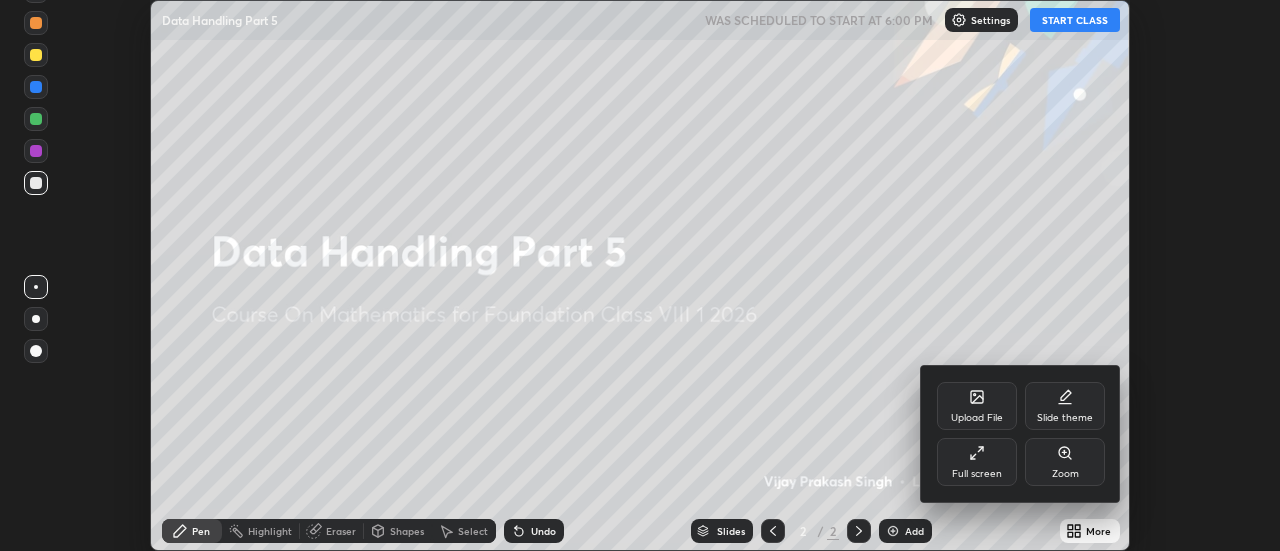 click 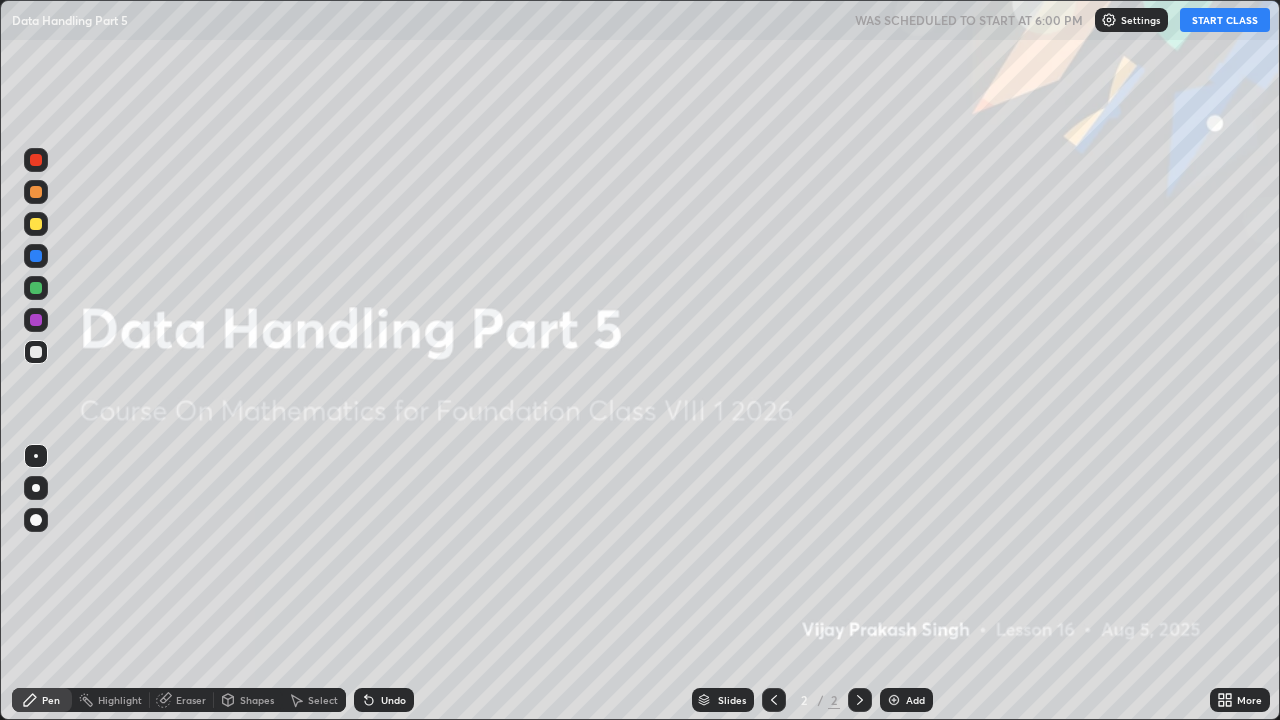 scroll, scrollTop: 99280, scrollLeft: 98720, axis: both 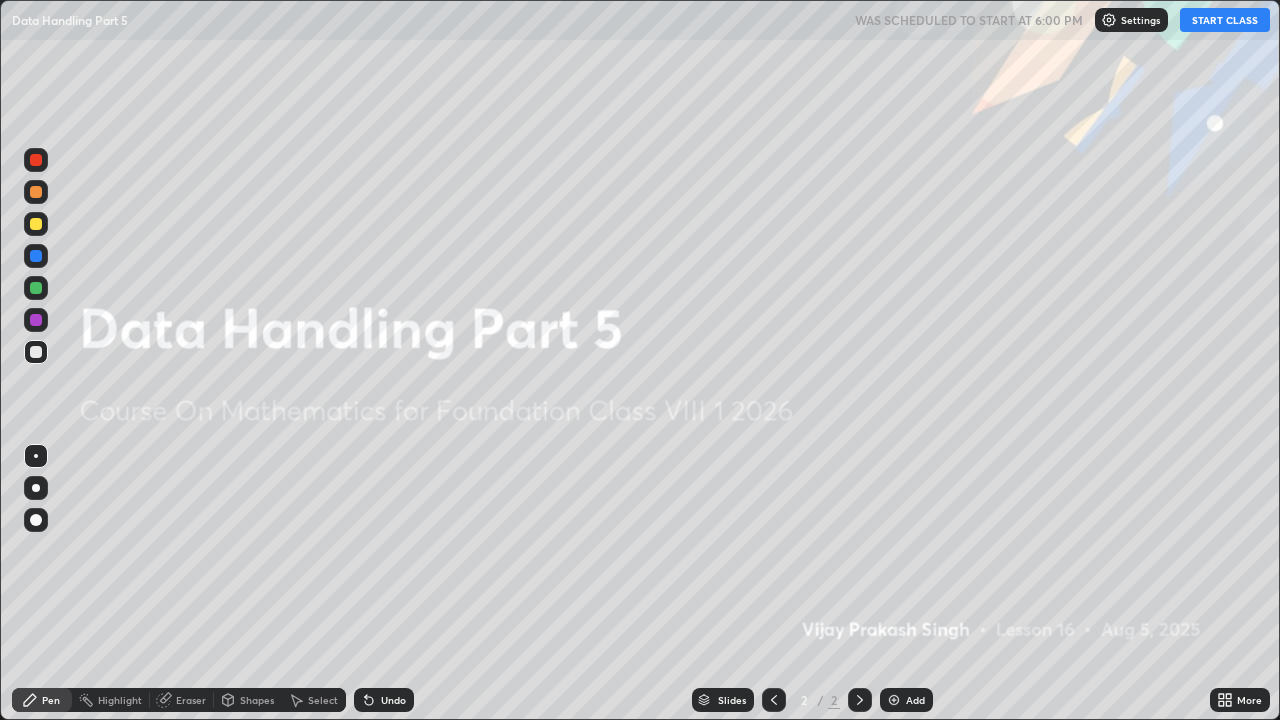 click on "Add" at bounding box center (915, 700) 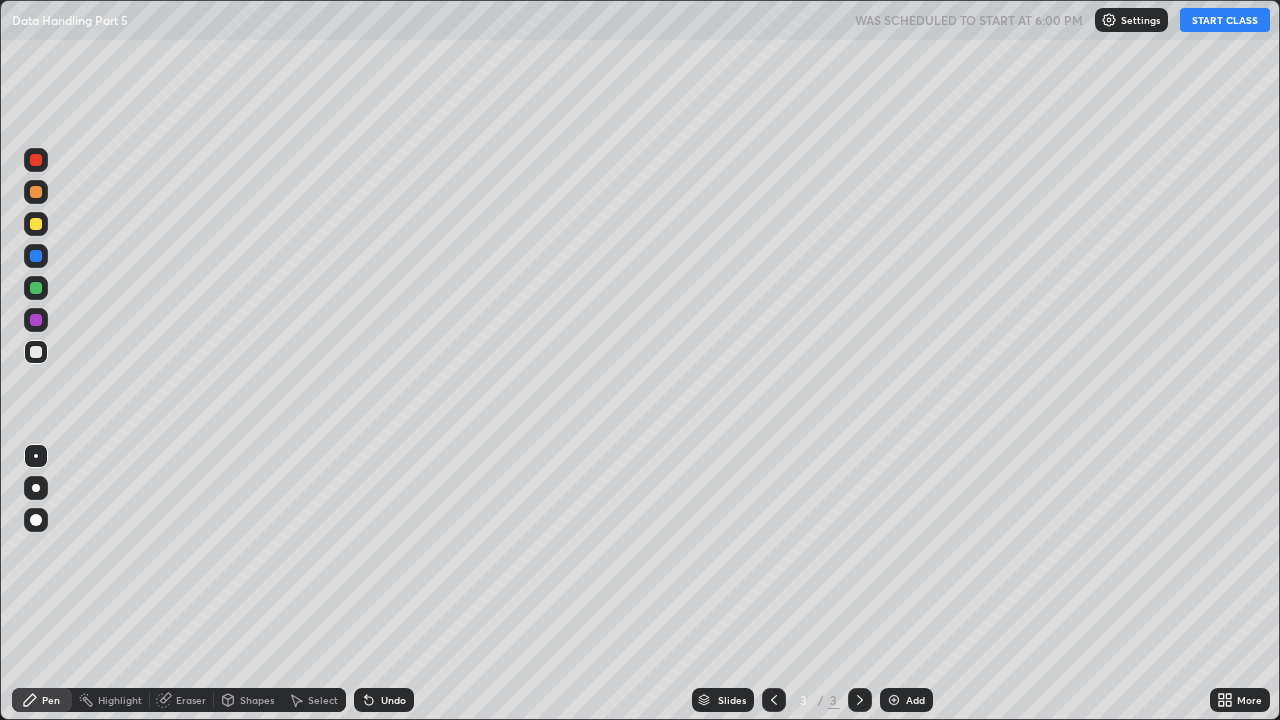click on "START CLASS" at bounding box center (1225, 20) 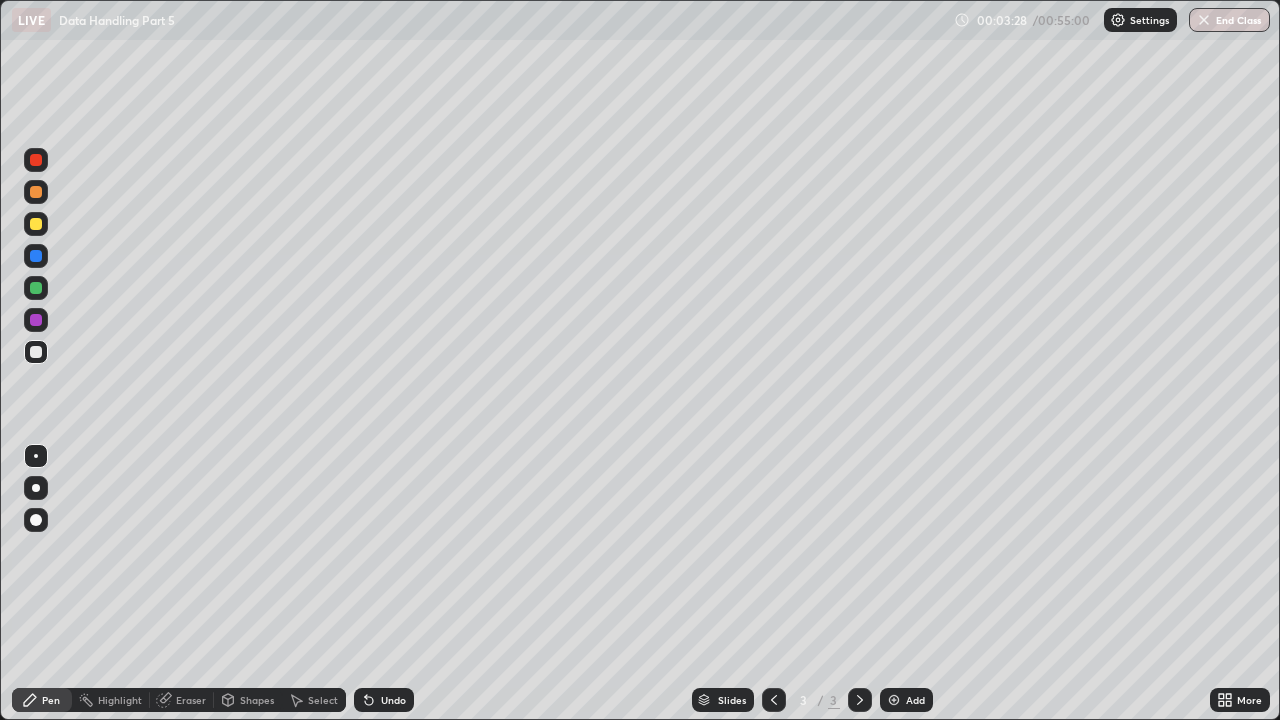 click at bounding box center (36, 560) 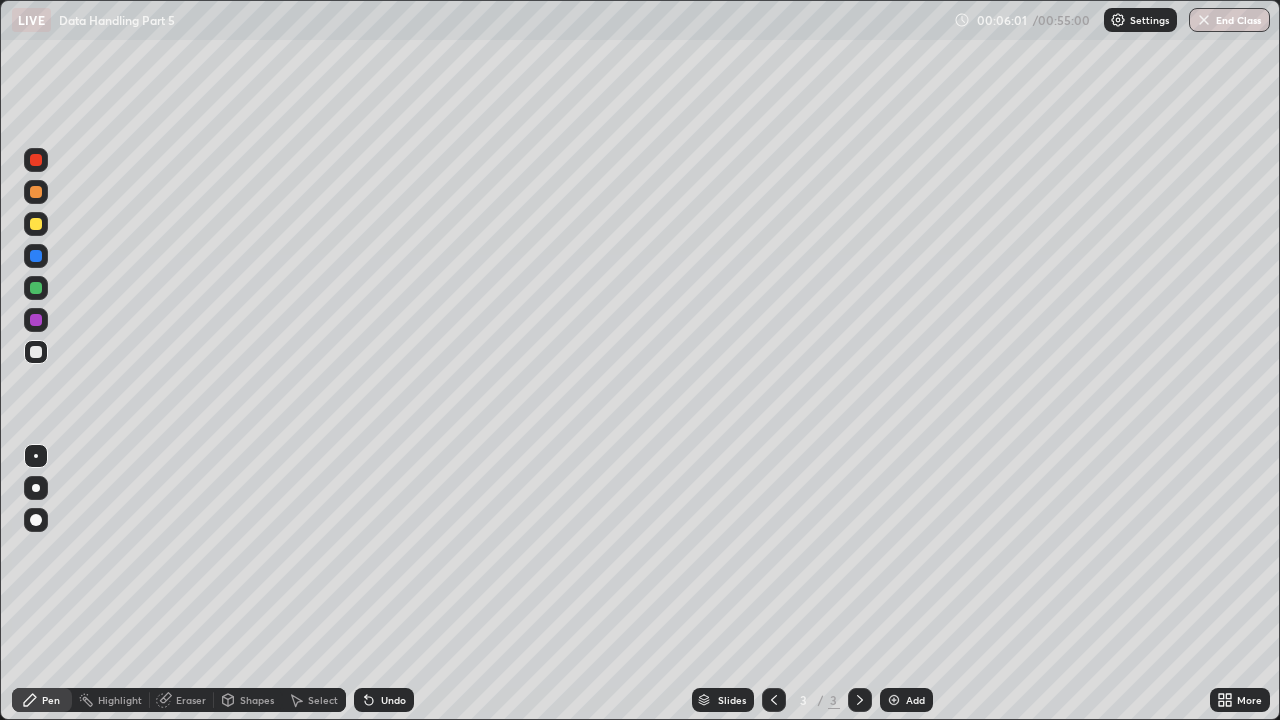 click at bounding box center (894, 700) 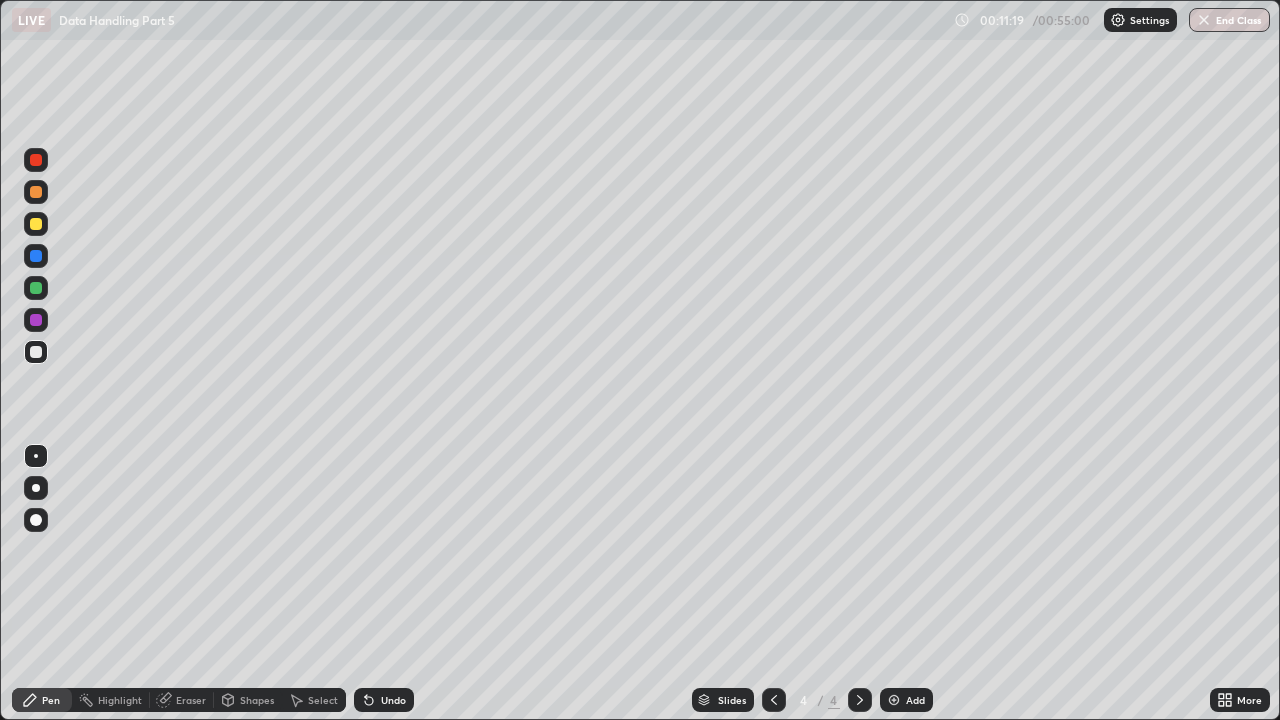 click at bounding box center [894, 700] 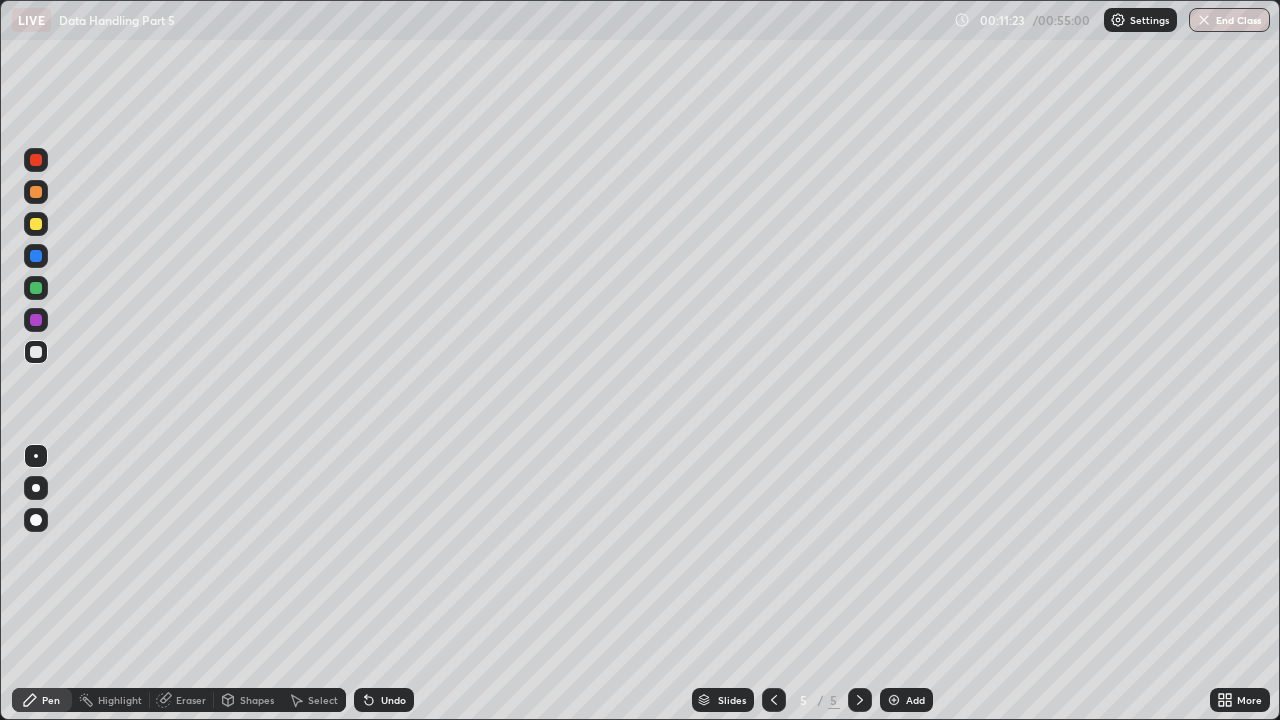 click 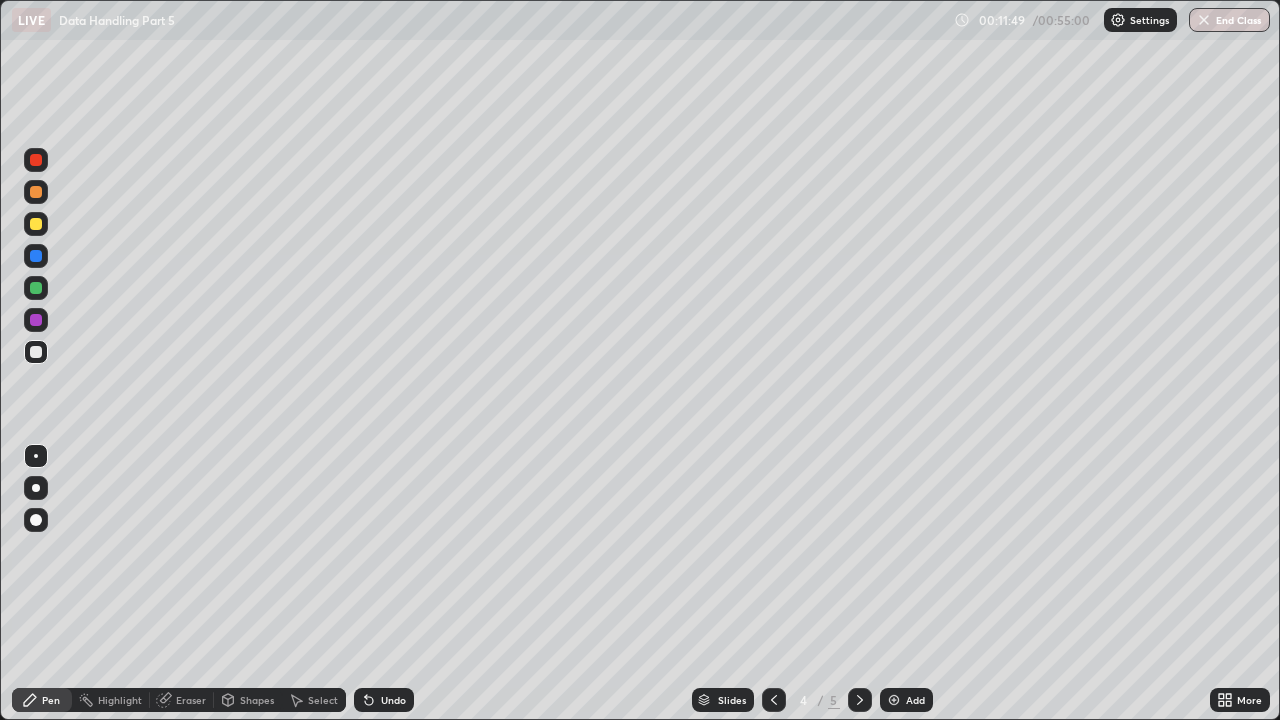 click 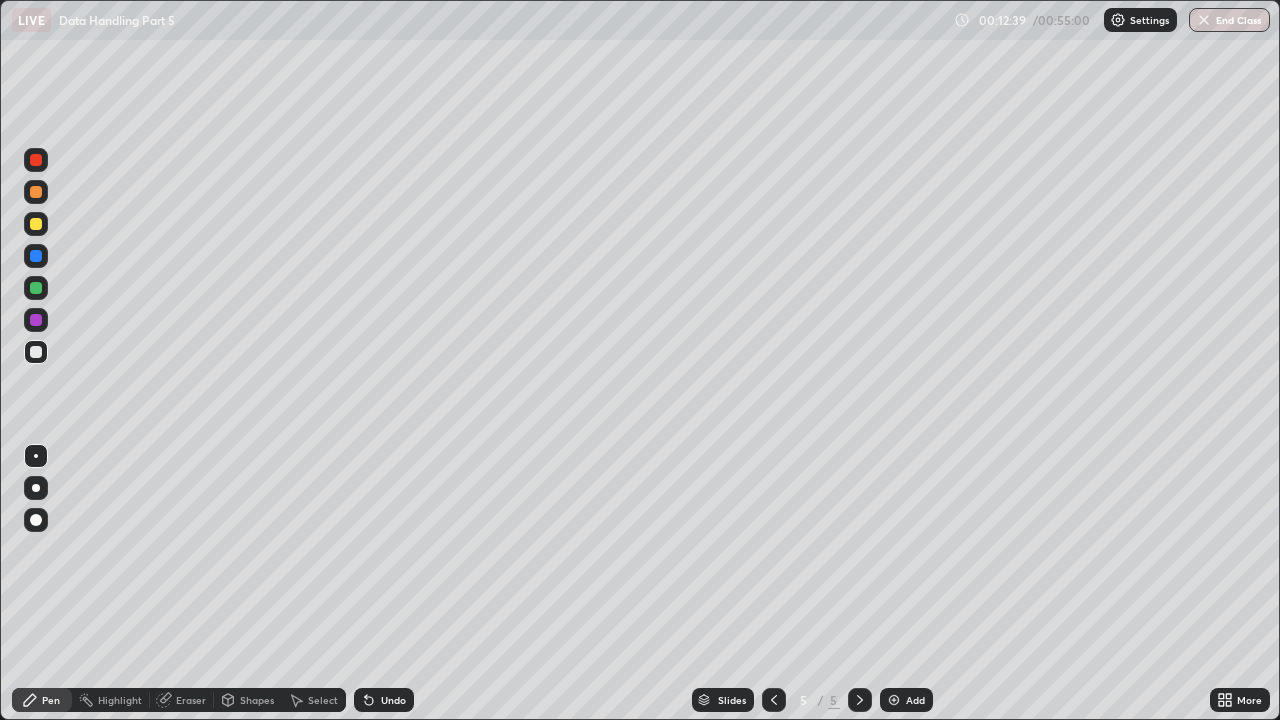 click on "Eraser" at bounding box center (191, 700) 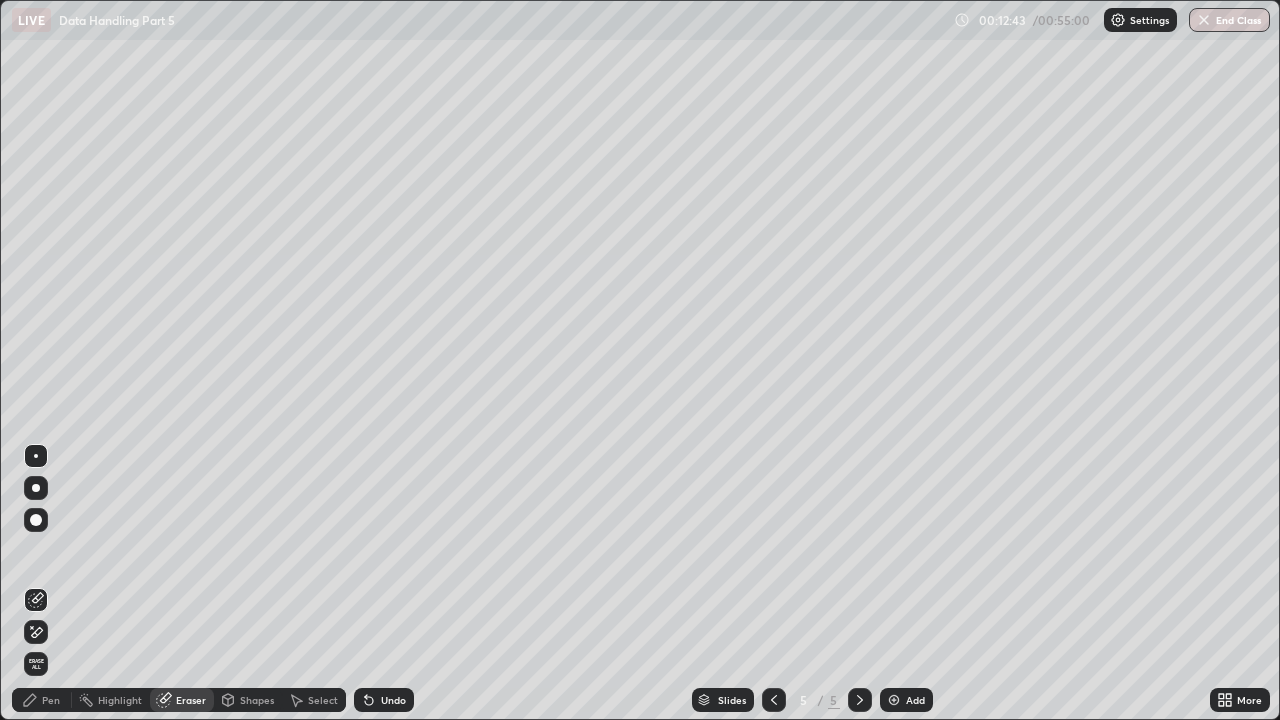 click on "Pen" at bounding box center (51, 700) 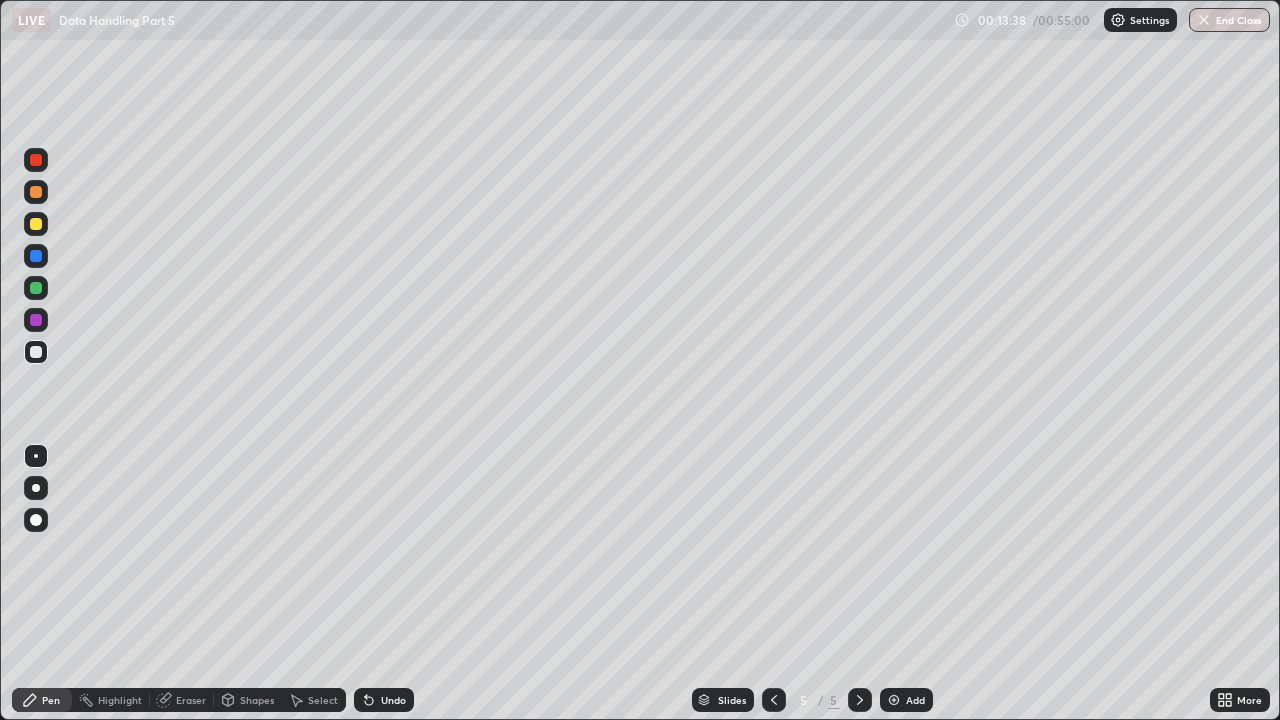 click at bounding box center [36, 160] 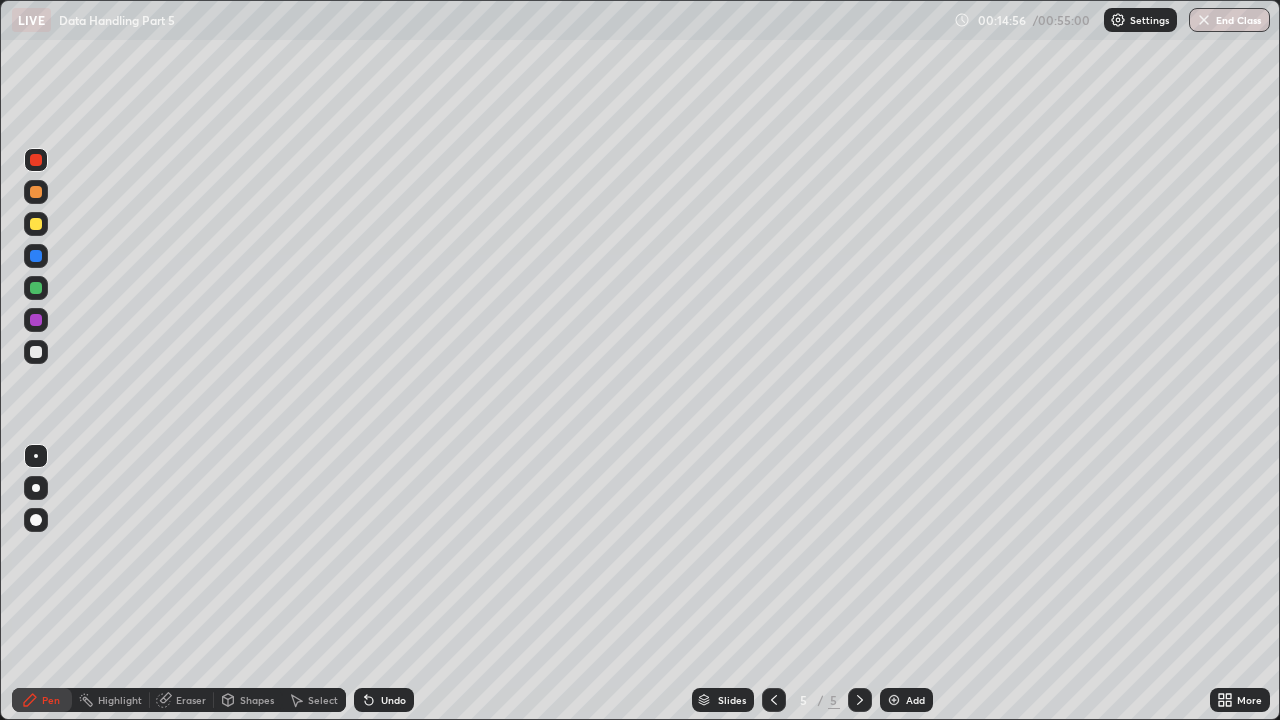click at bounding box center [36, 320] 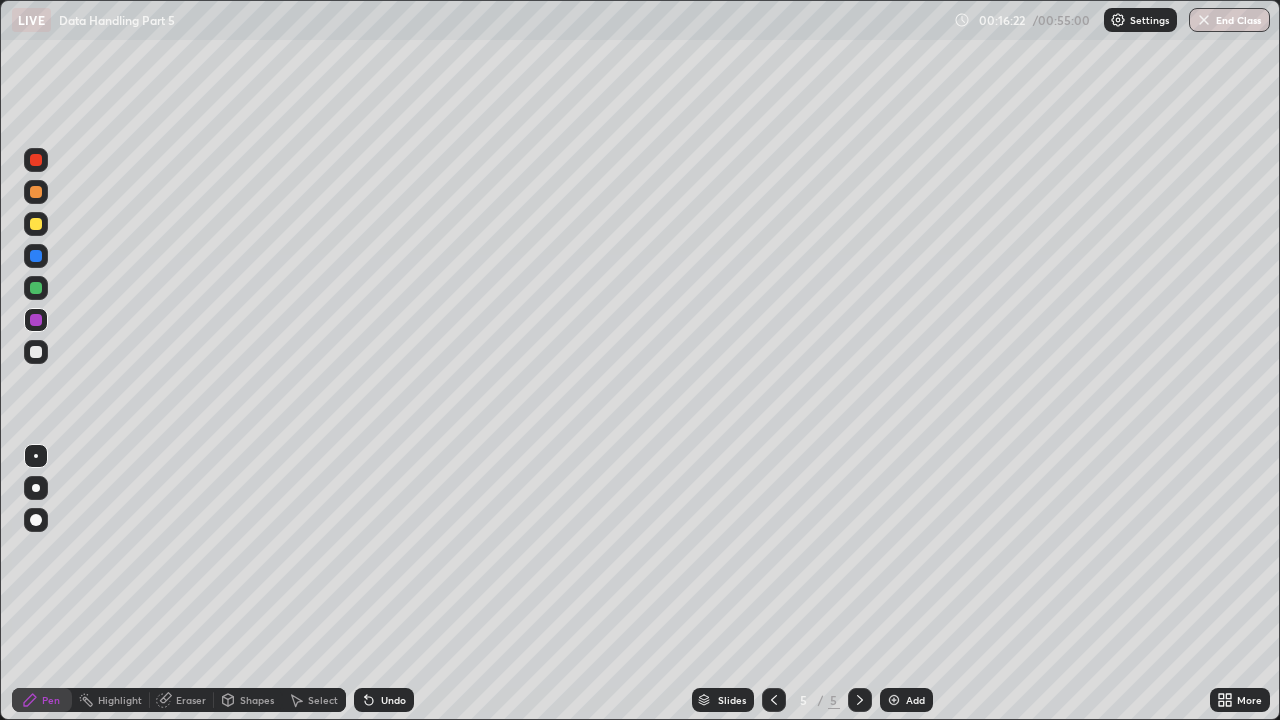 click on "Eraser" at bounding box center [191, 700] 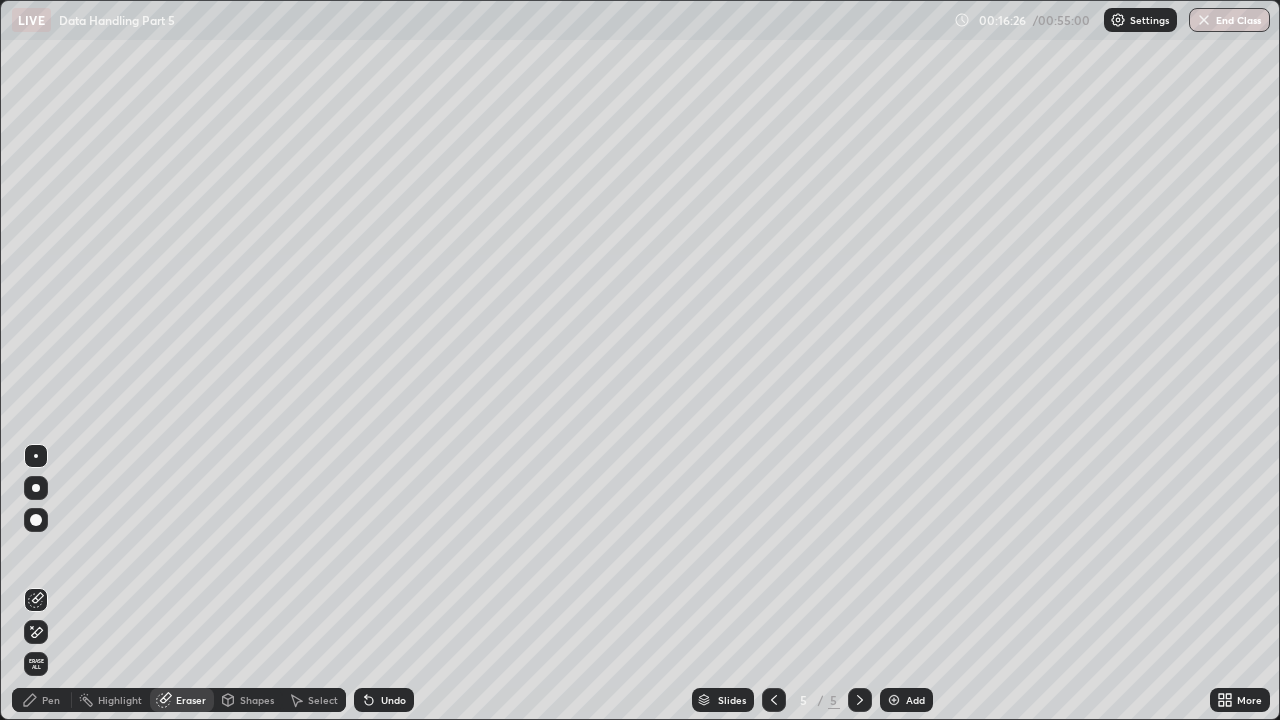 click on "Highlight" at bounding box center [111, 700] 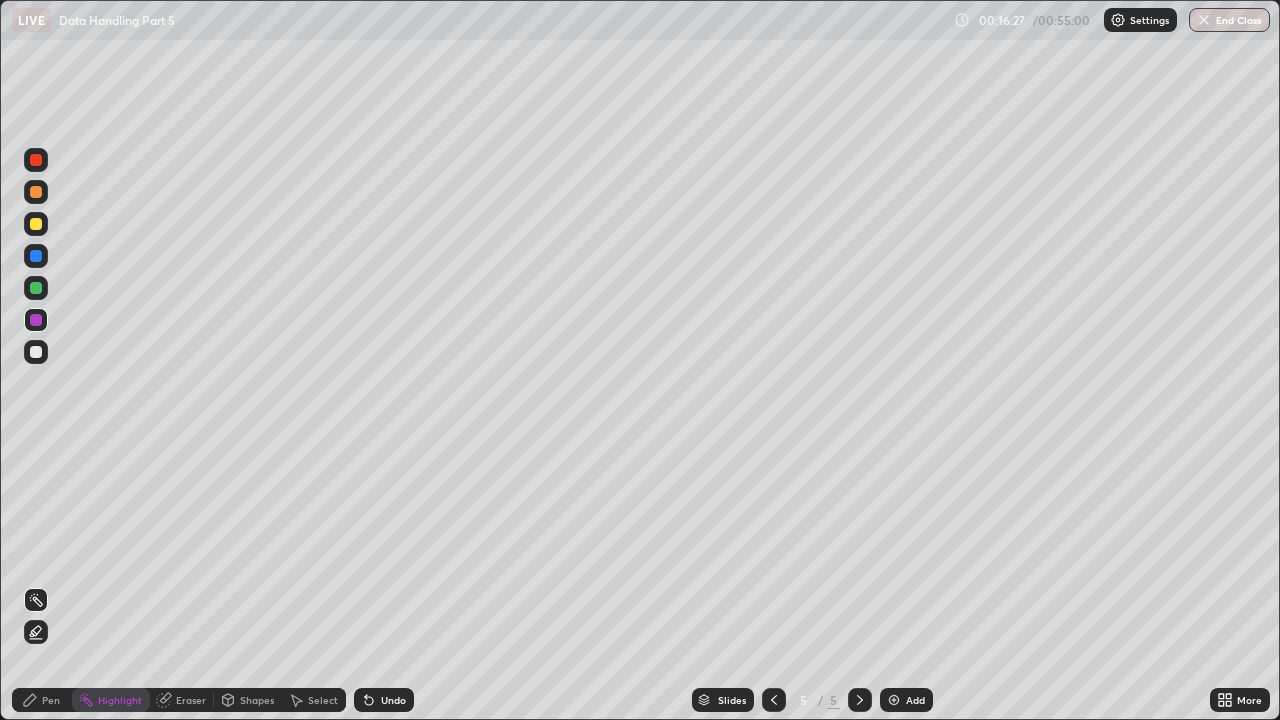 click on "Pen" at bounding box center (51, 700) 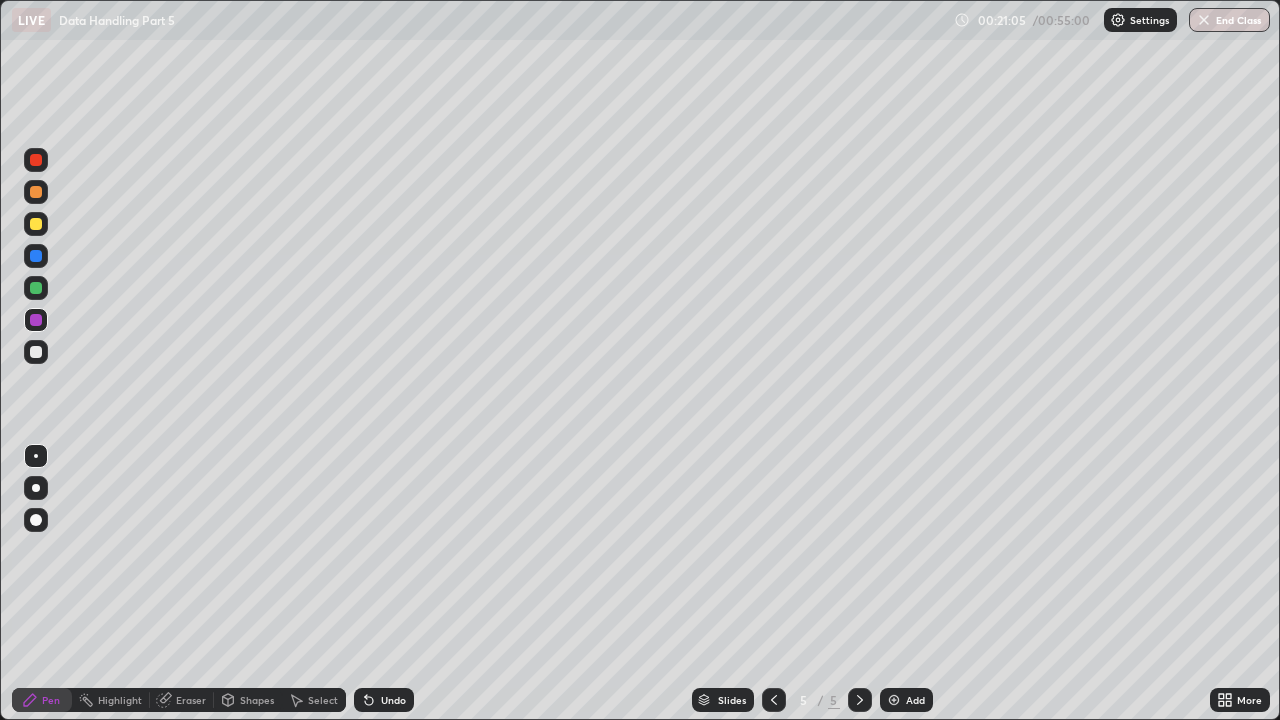 click at bounding box center (894, 700) 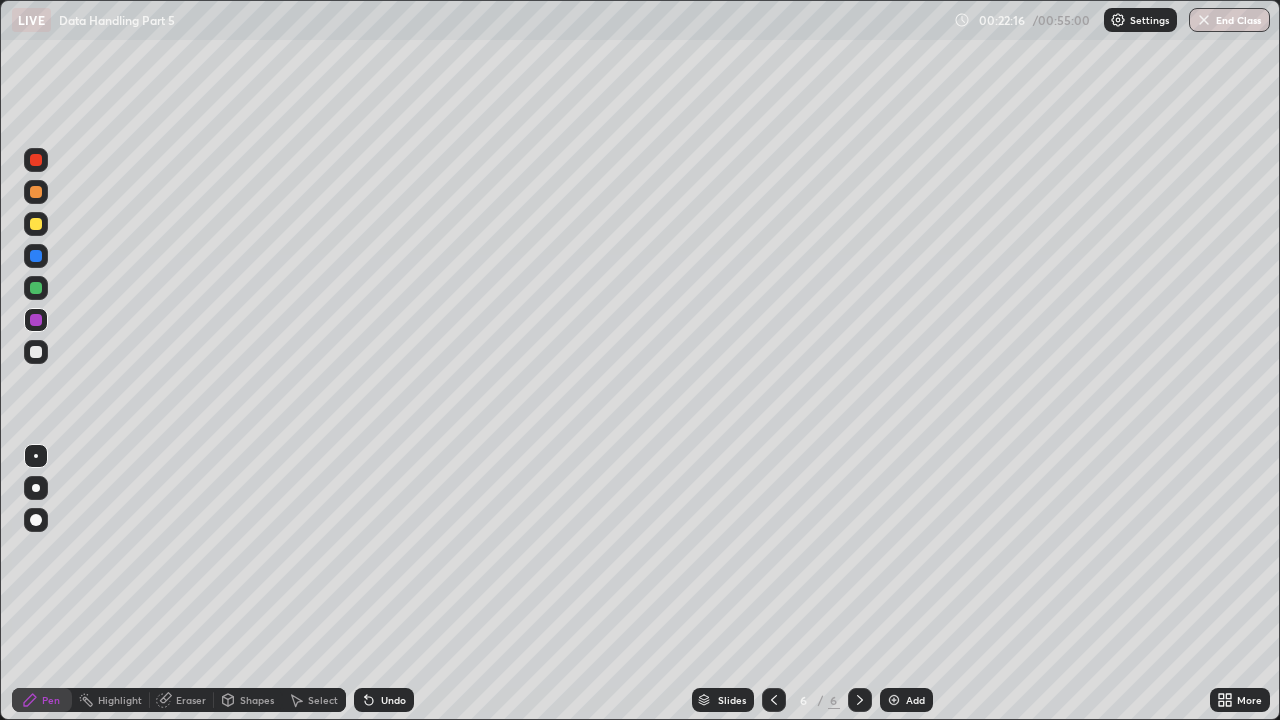 click at bounding box center [36, 256] 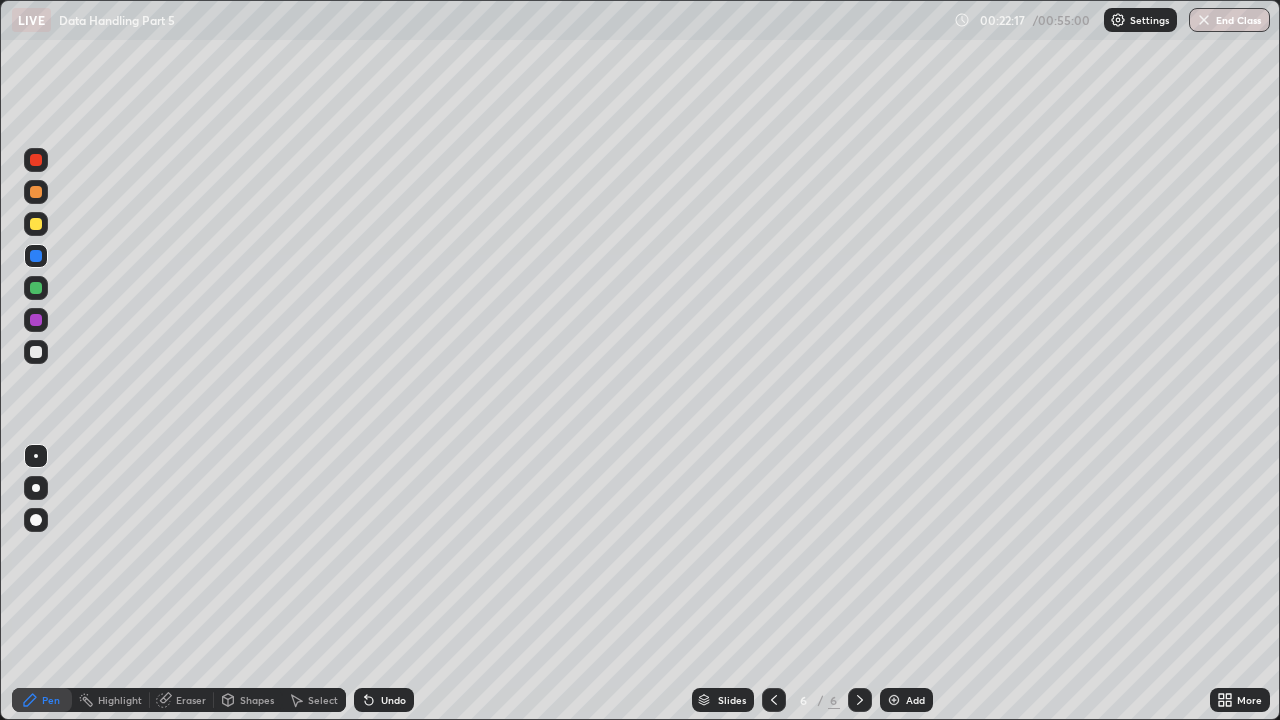 click at bounding box center [36, 224] 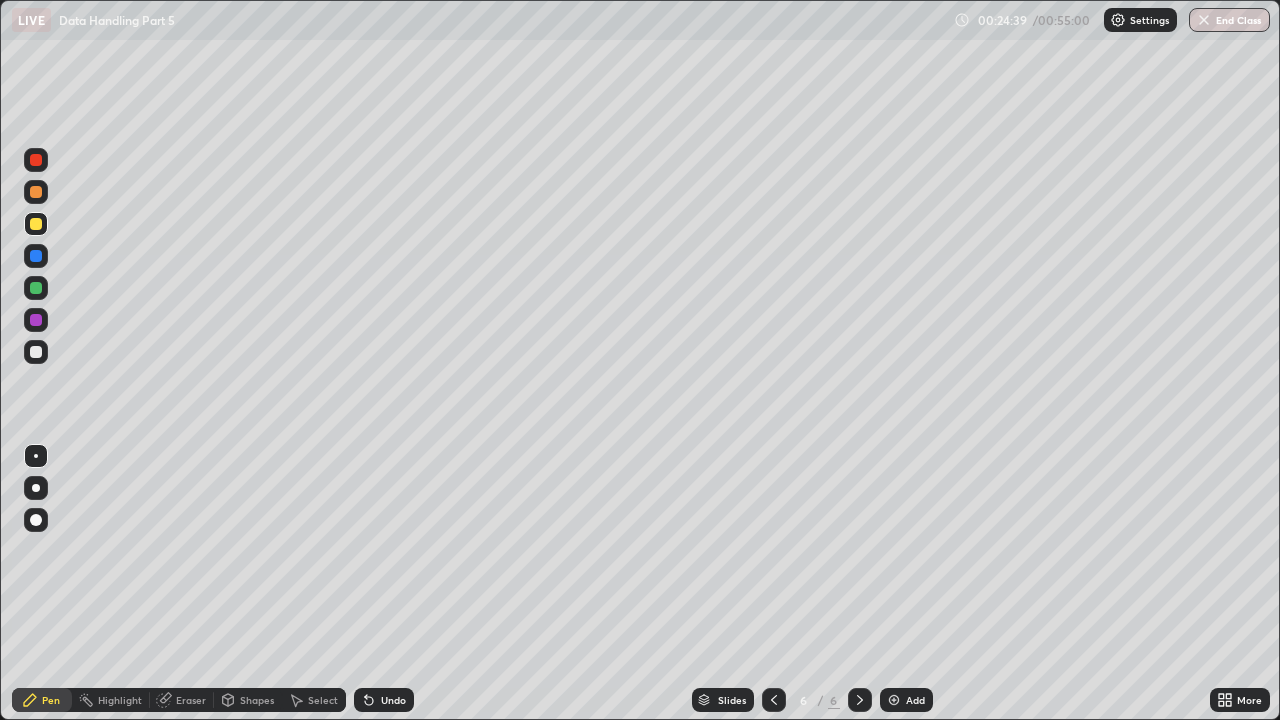 click on "Eraser" at bounding box center [191, 700] 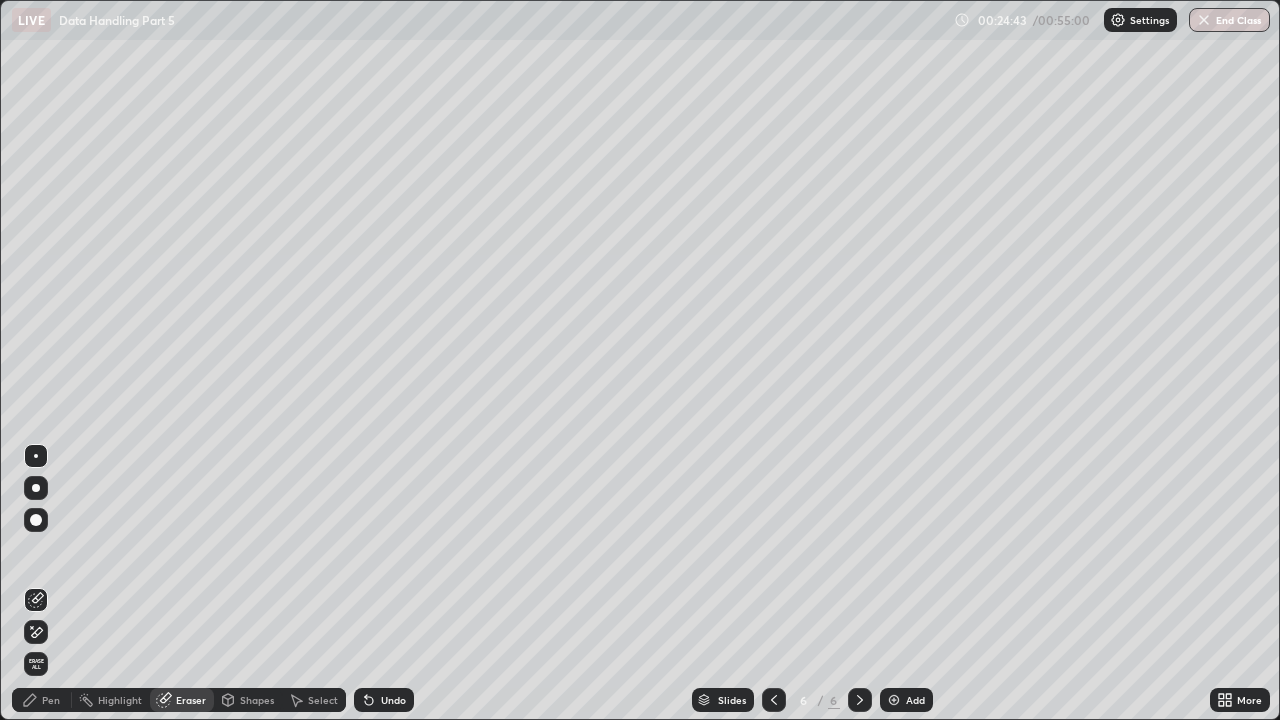 click on "Pen" at bounding box center (51, 700) 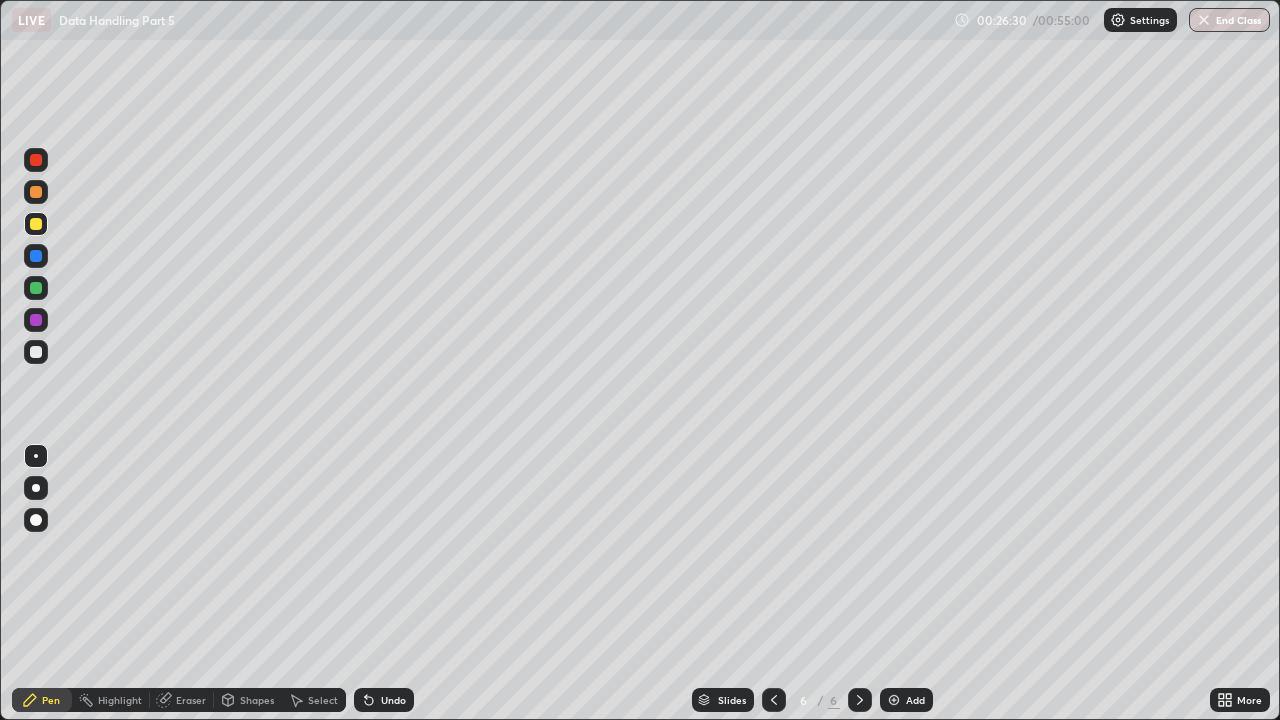 click at bounding box center [894, 700] 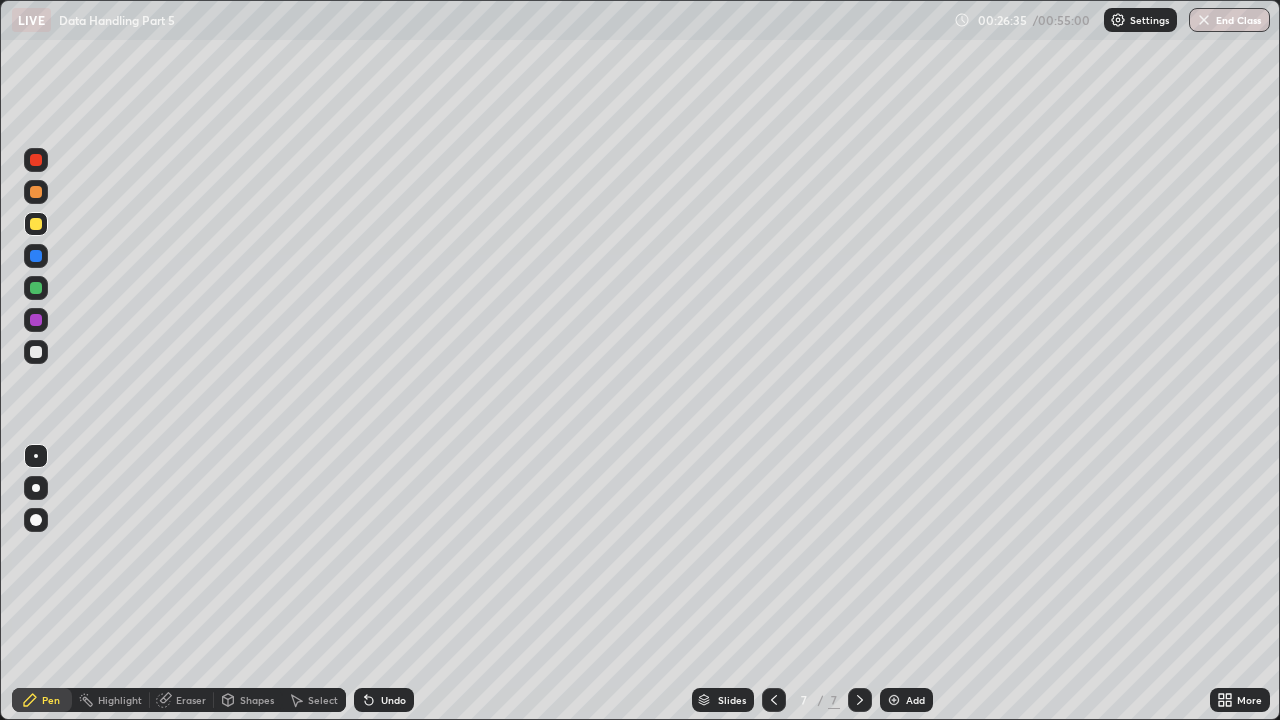 click 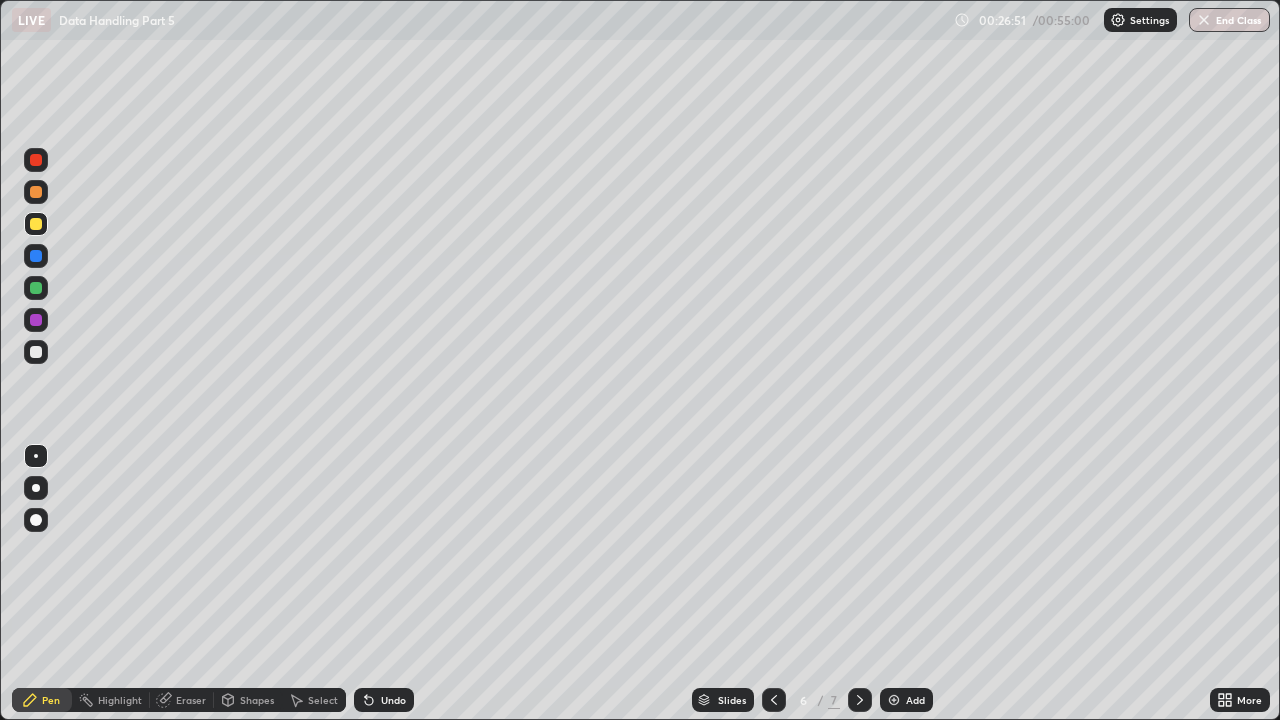 click 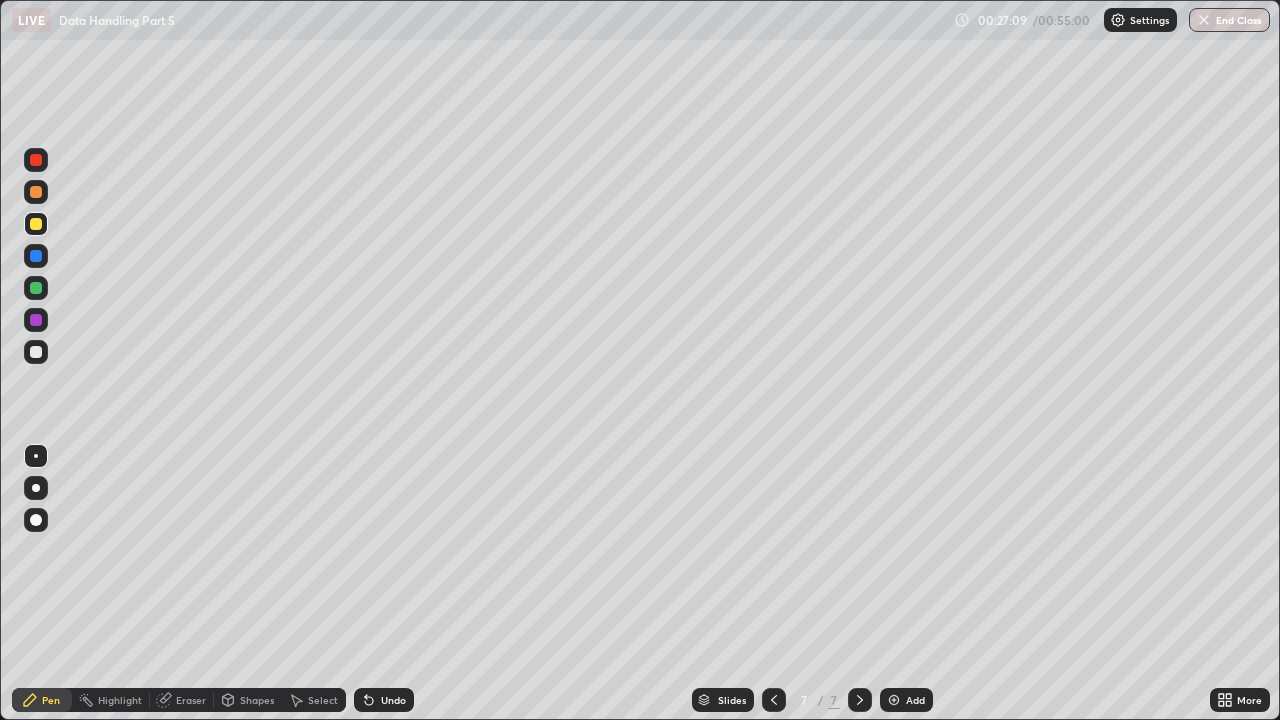 click on "Eraser" at bounding box center [191, 700] 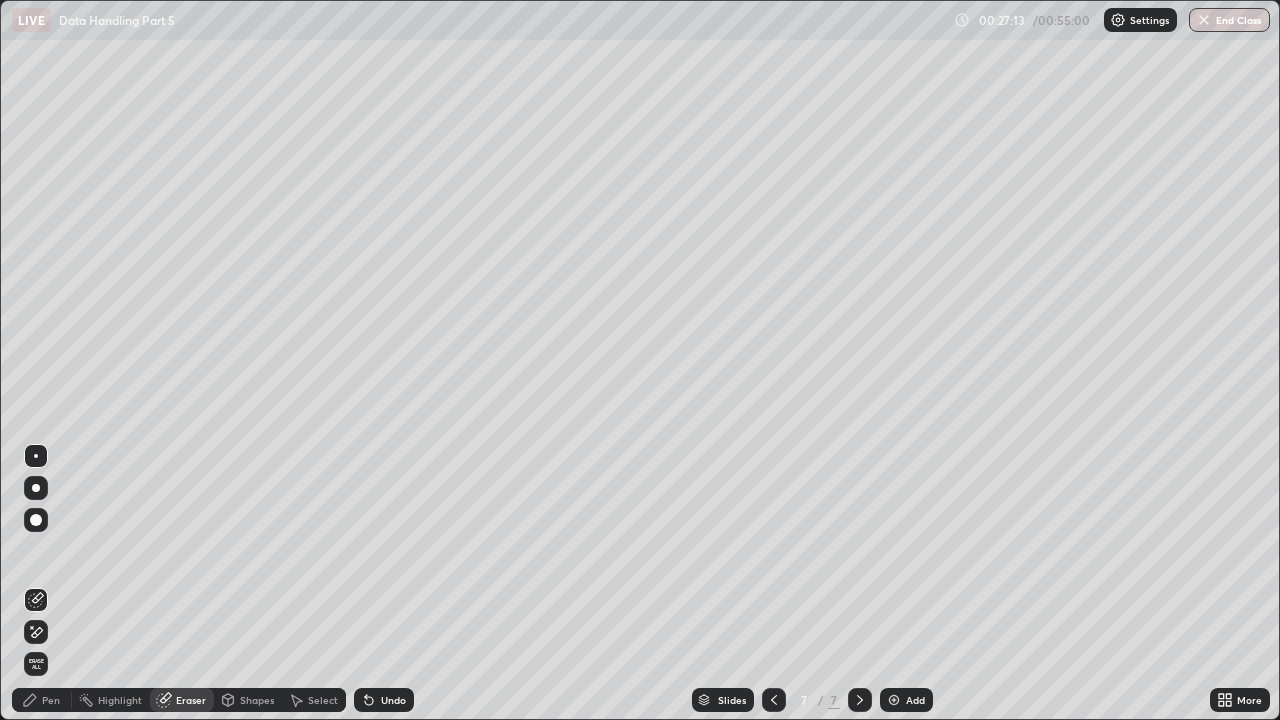 click on "Pen" at bounding box center (51, 700) 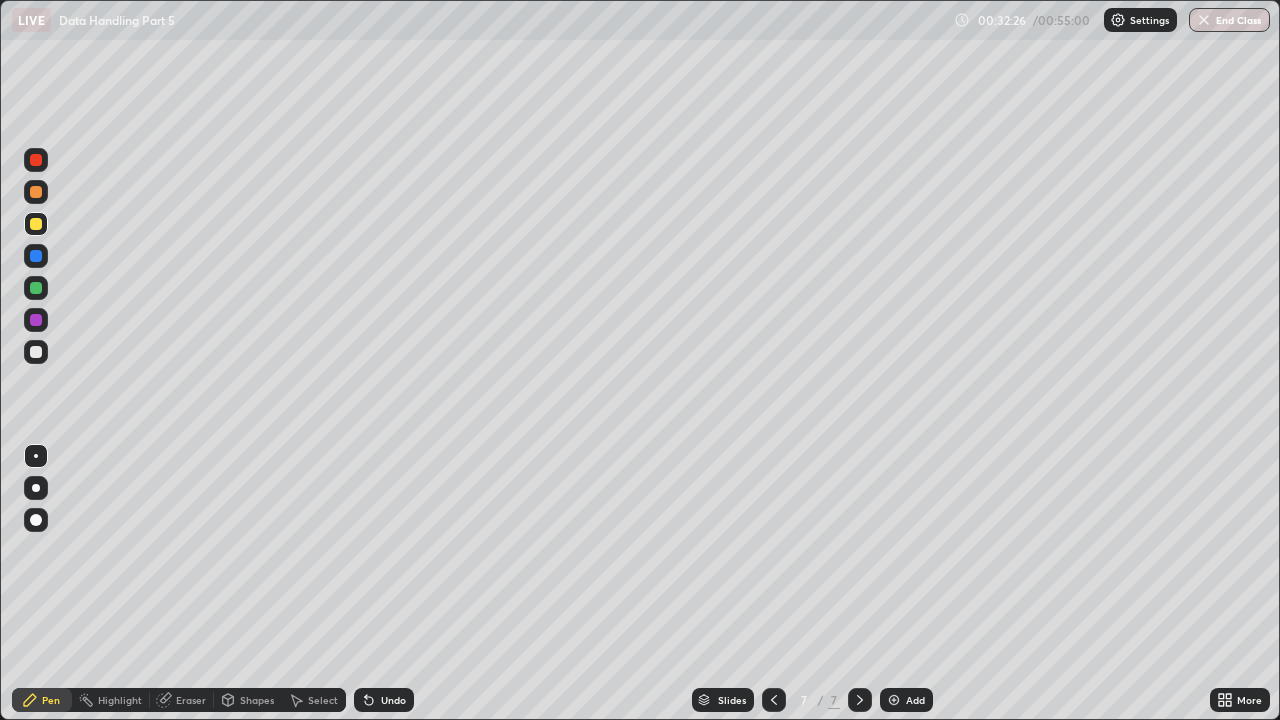 click at bounding box center (894, 700) 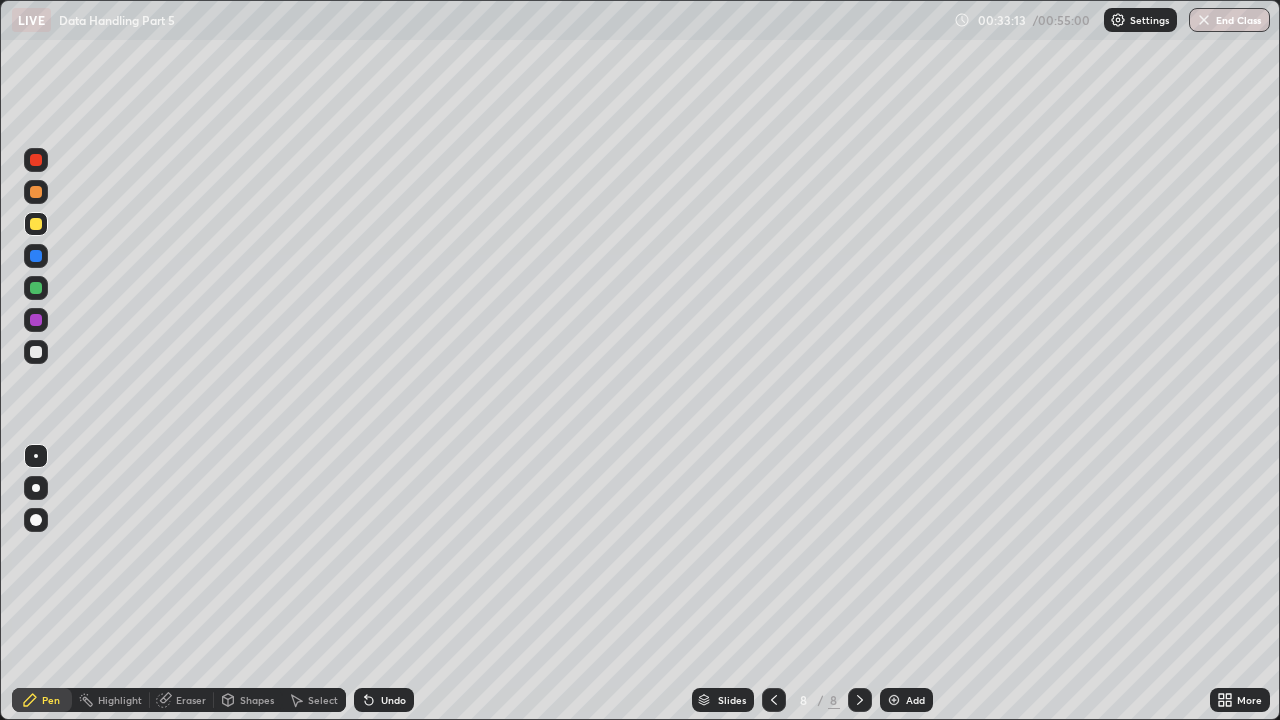 click 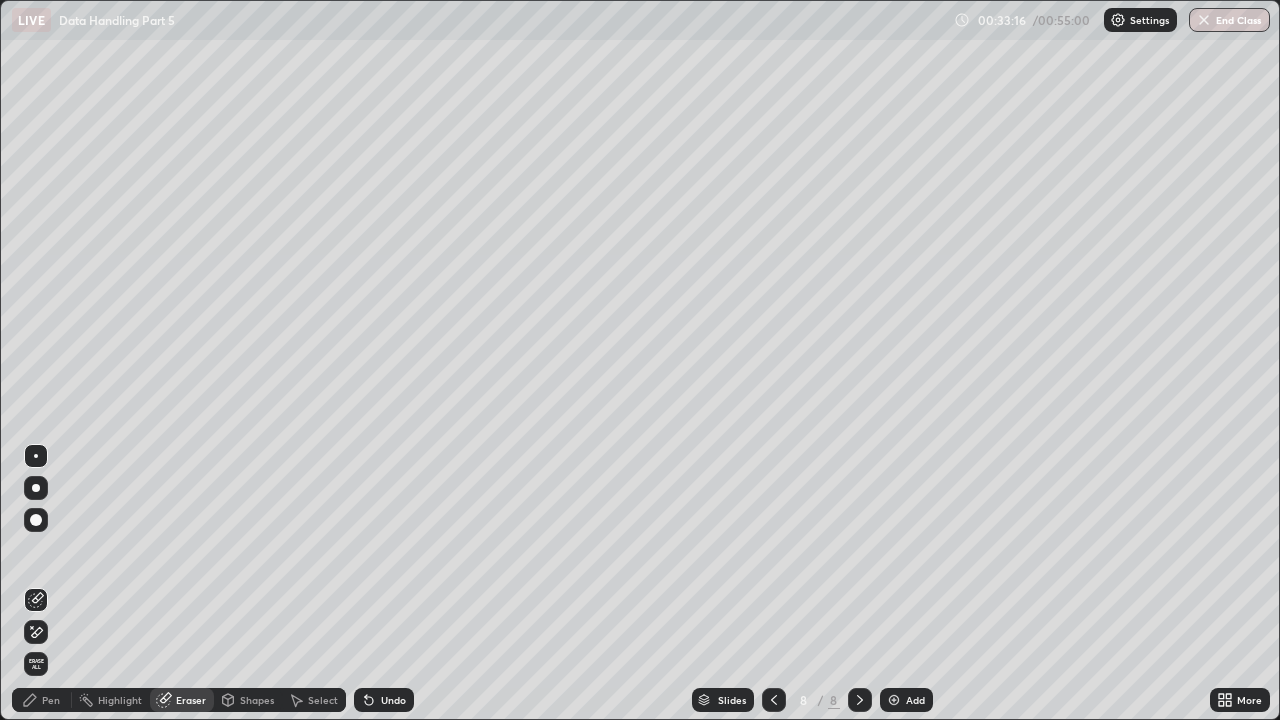 click on "Pen" at bounding box center (51, 700) 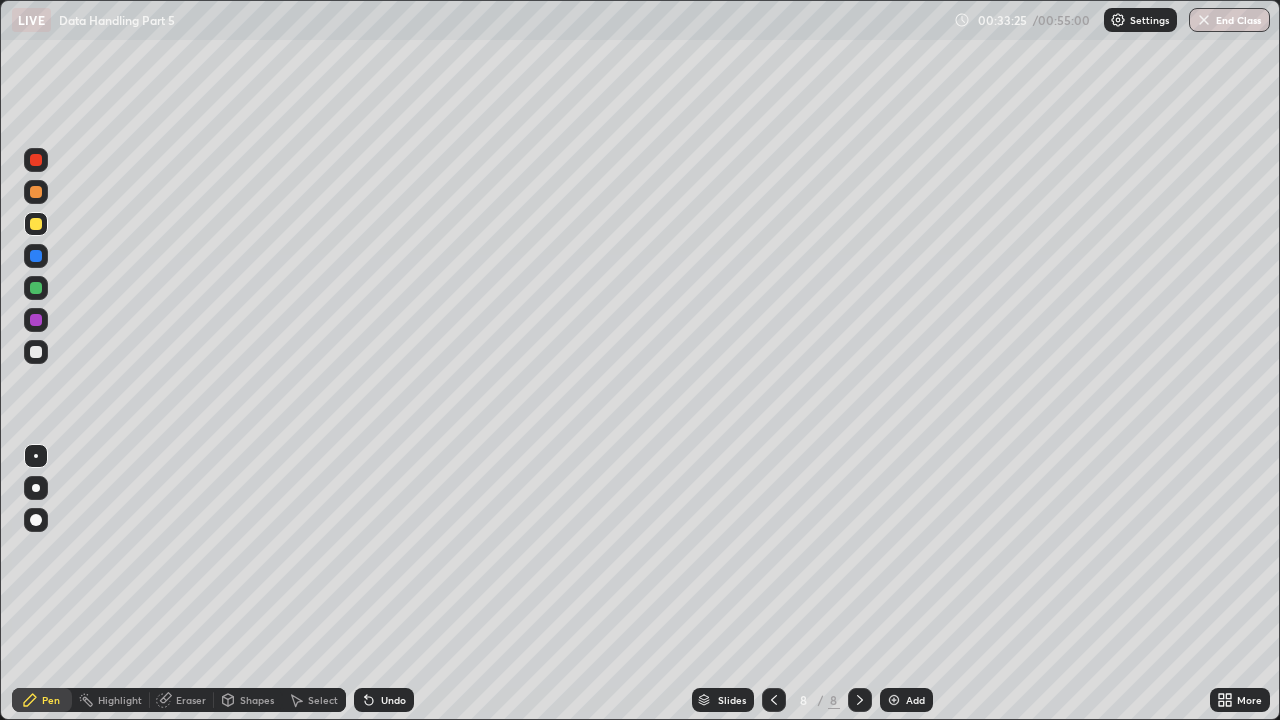 click on "Eraser" at bounding box center [191, 700] 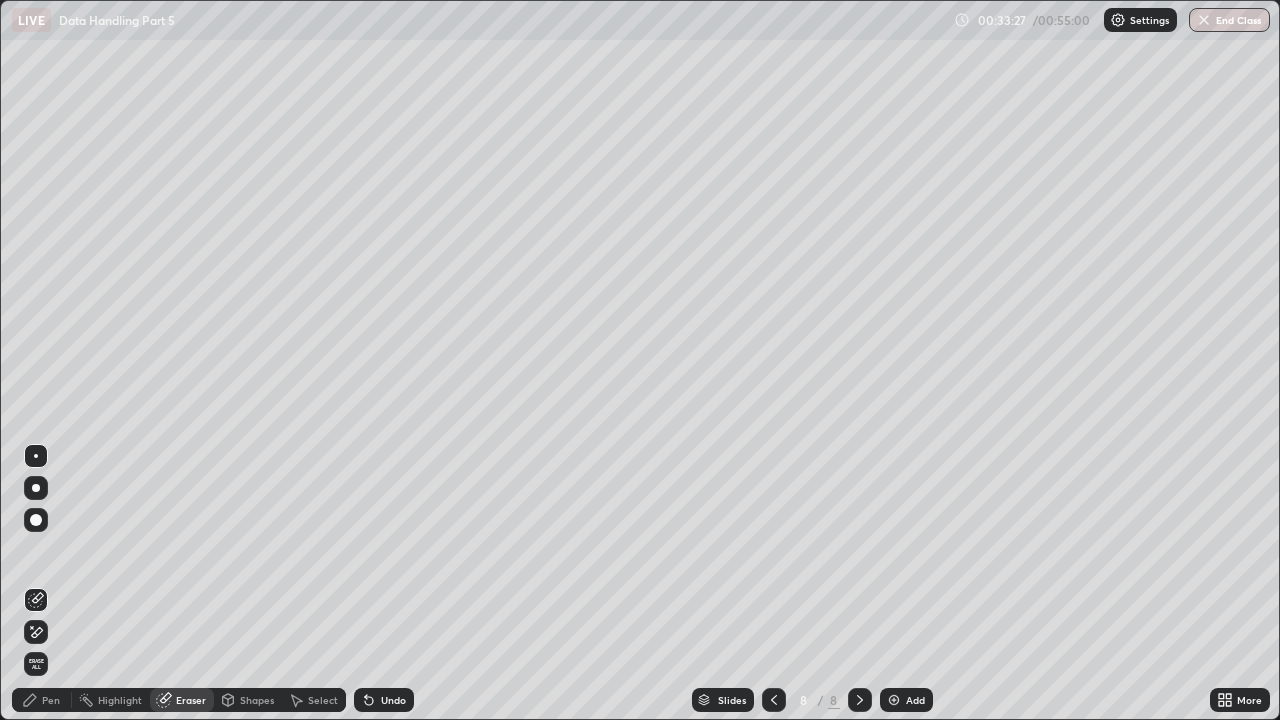 click on "Highlight" at bounding box center [111, 700] 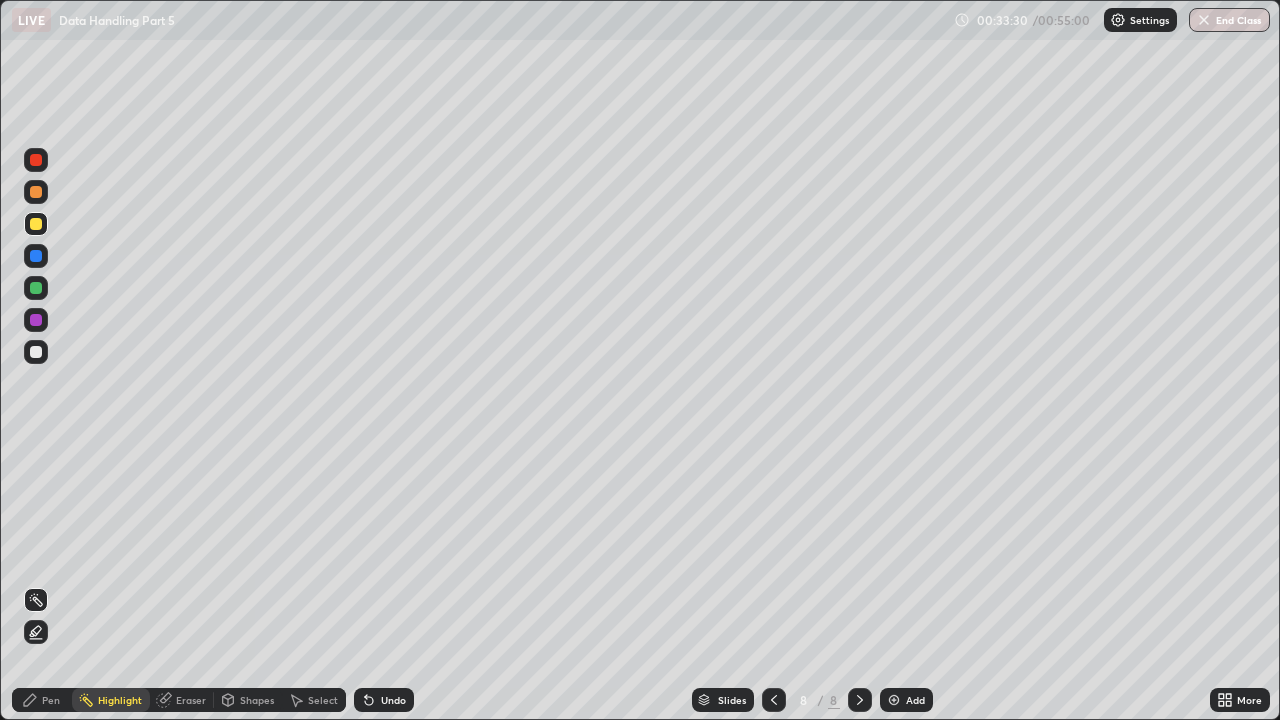 click on "Pen" at bounding box center [42, 700] 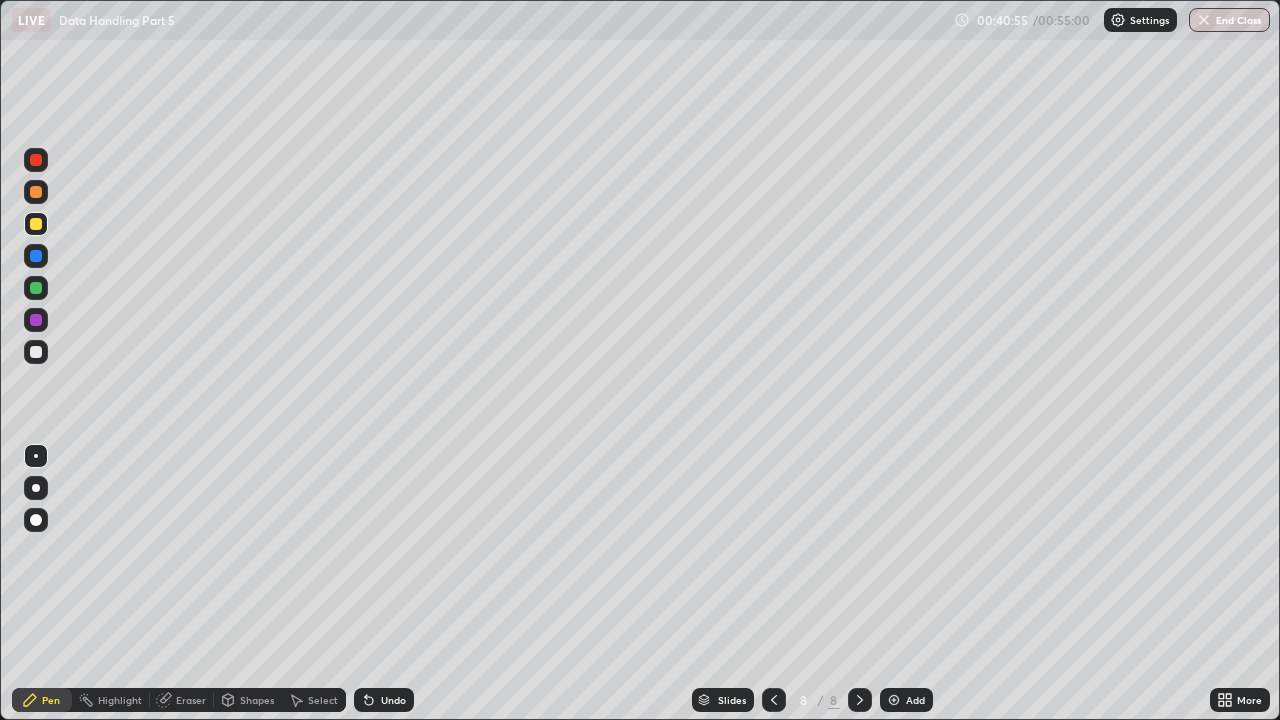 click 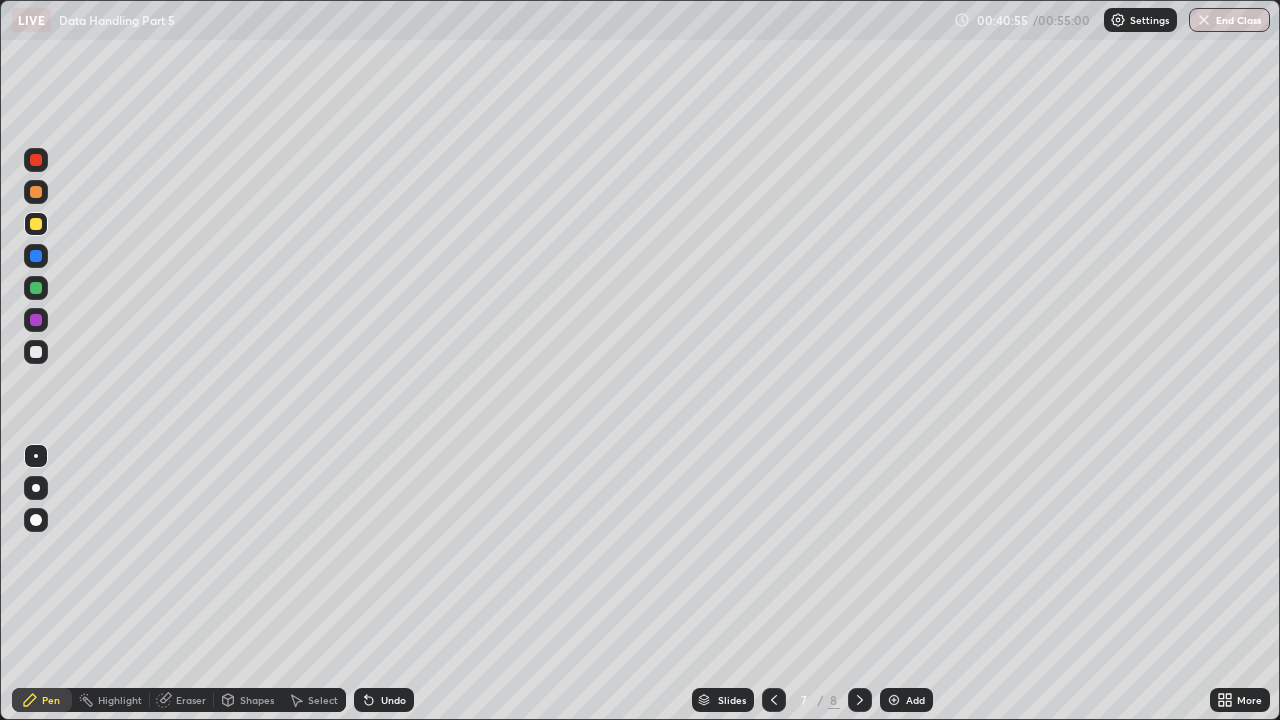 click 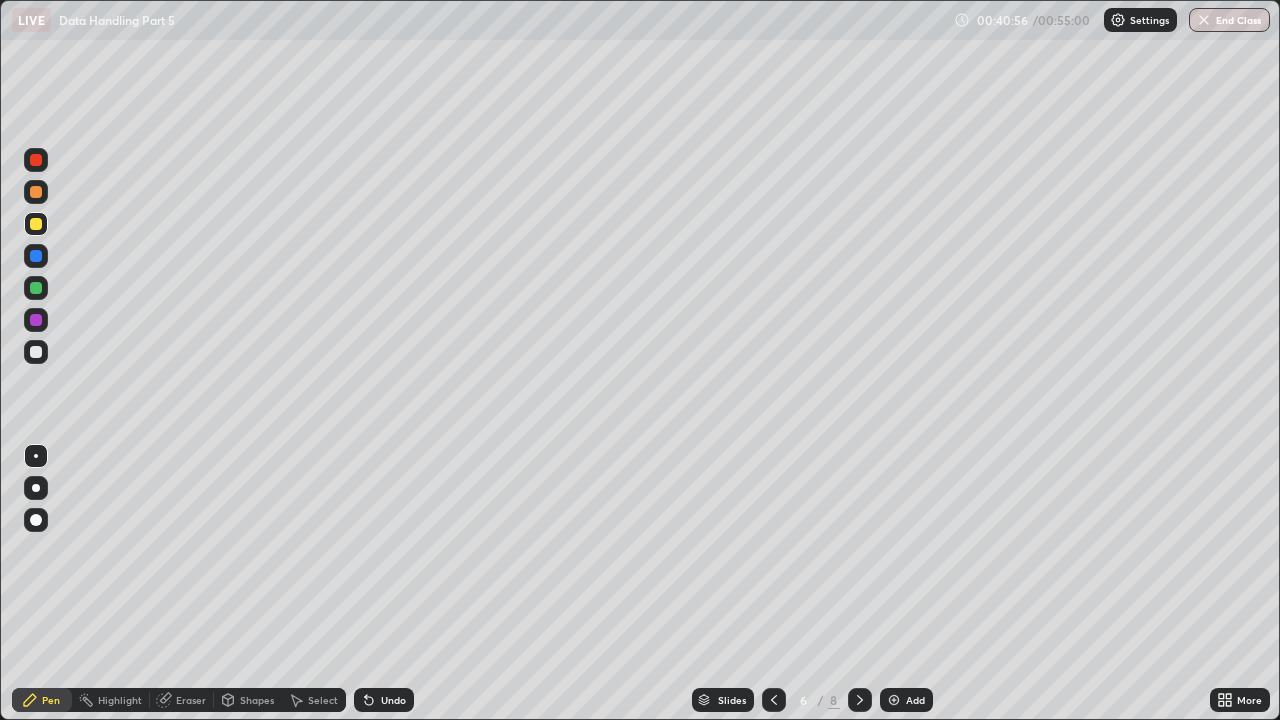 click 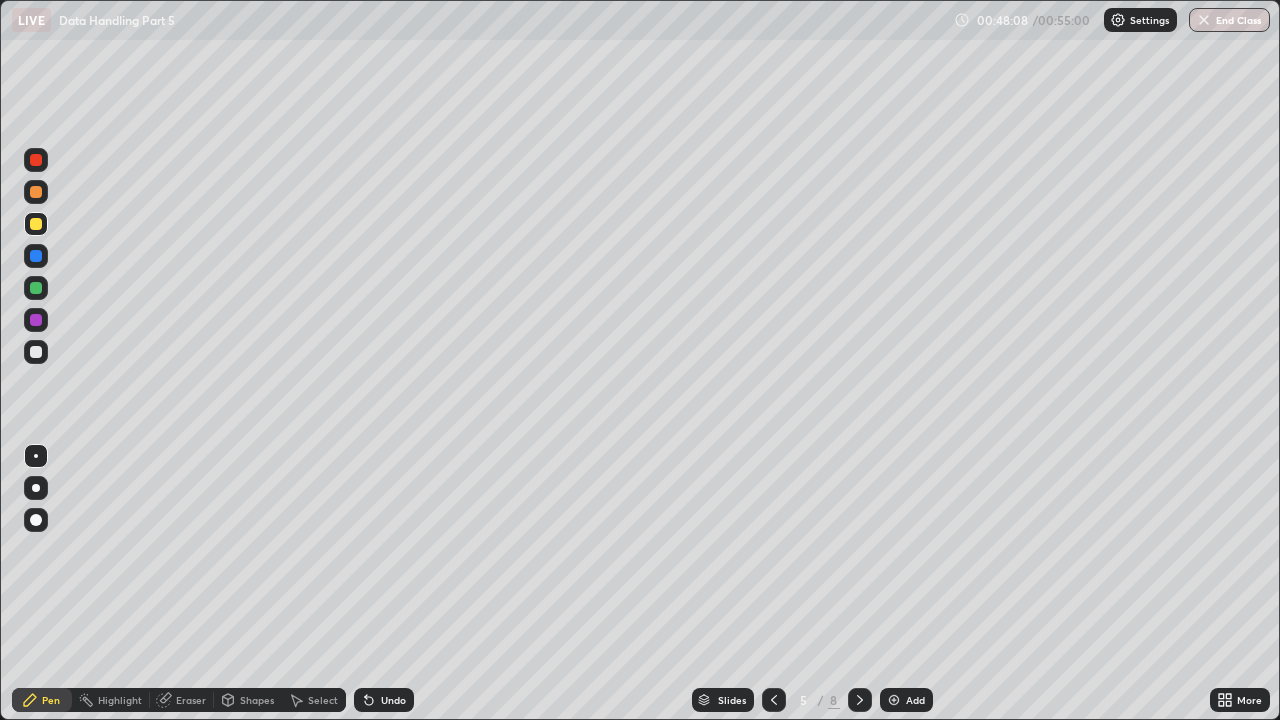 click 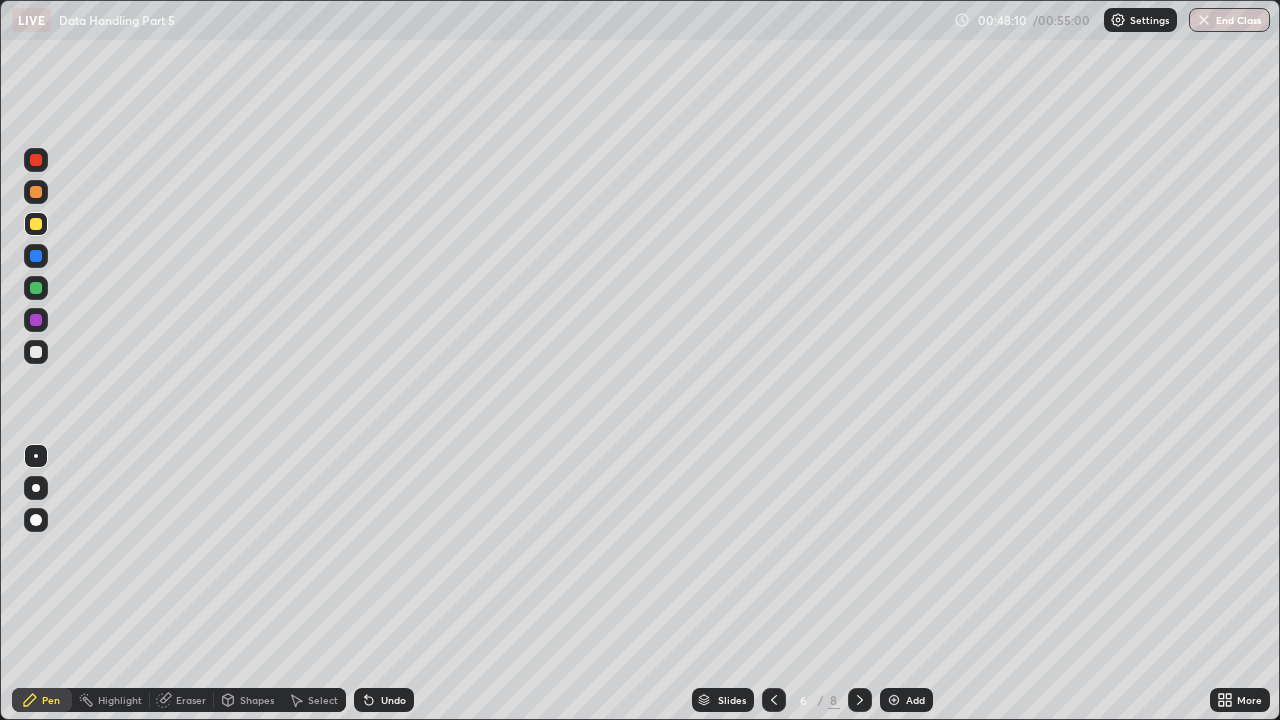 click at bounding box center (860, 700) 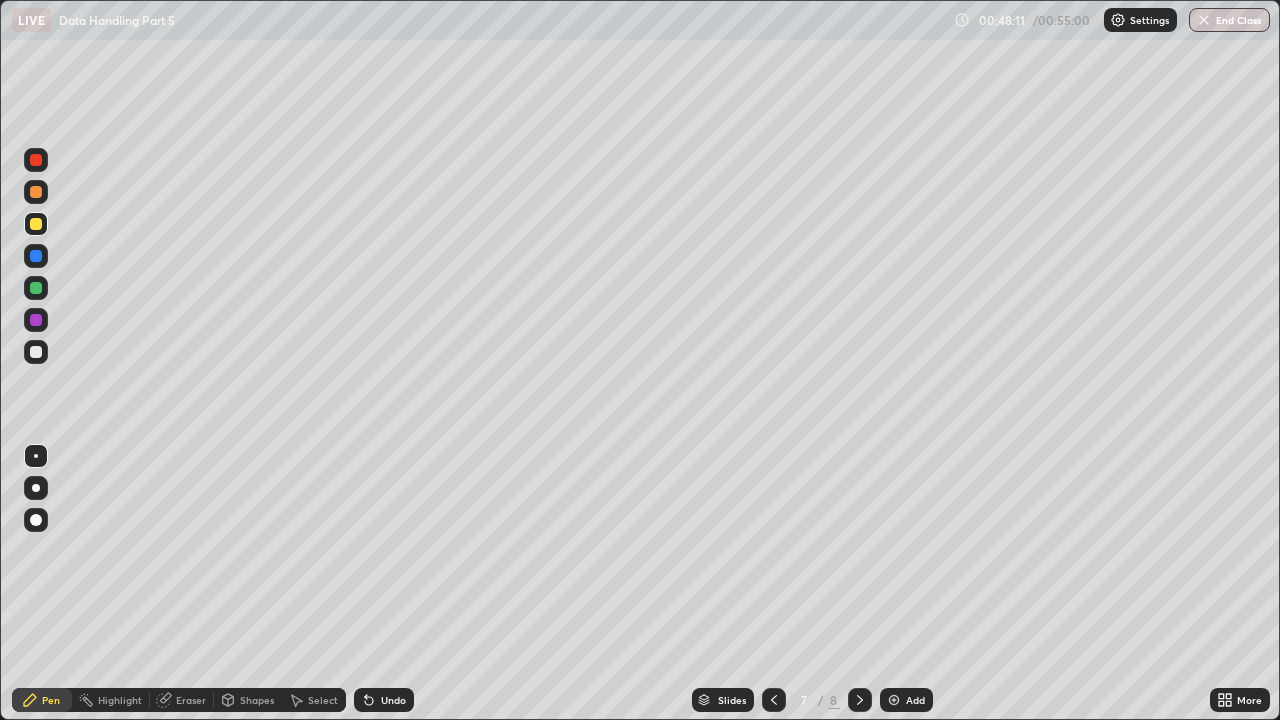 click at bounding box center [894, 700] 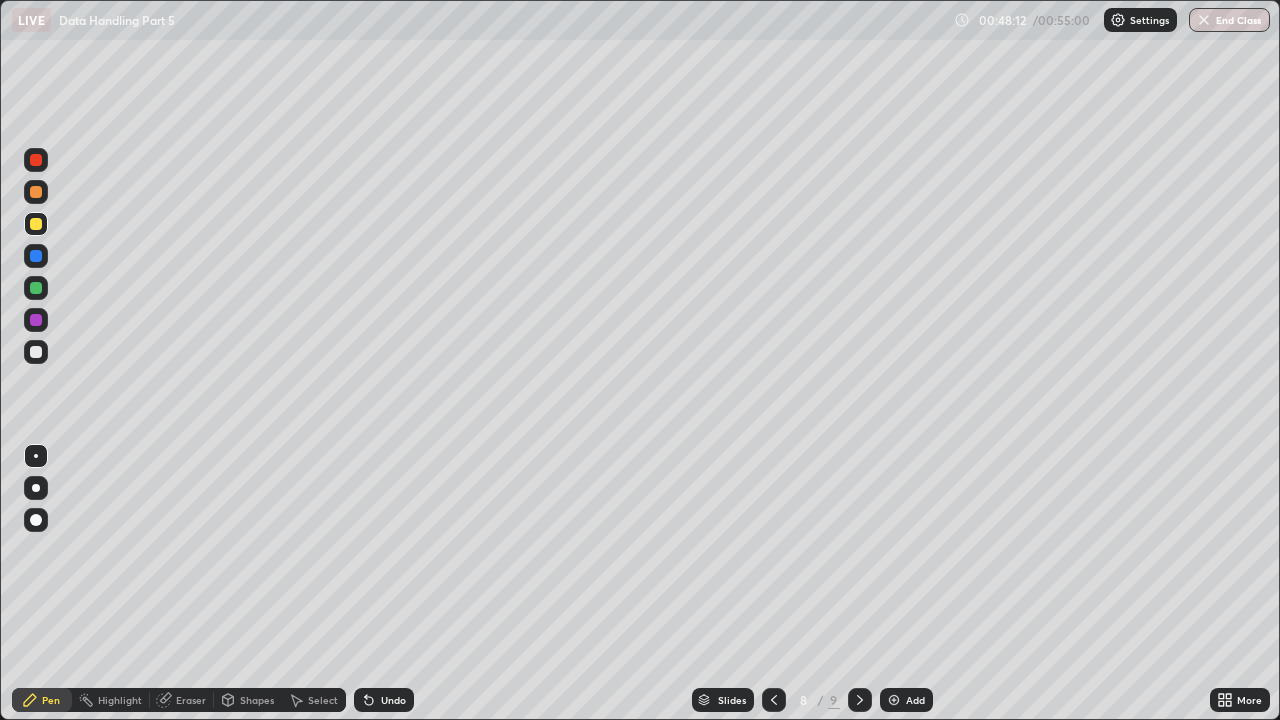 click on "9" at bounding box center [834, 700] 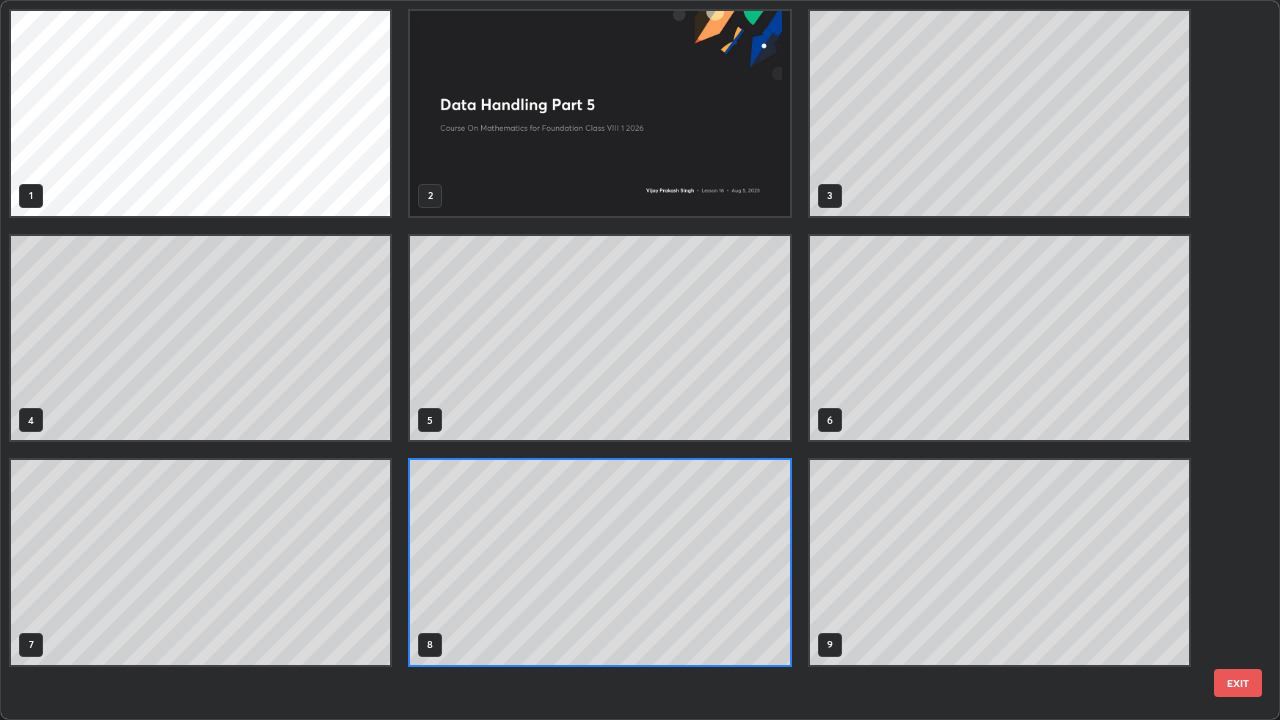 scroll, scrollTop: 7, scrollLeft: 11, axis: both 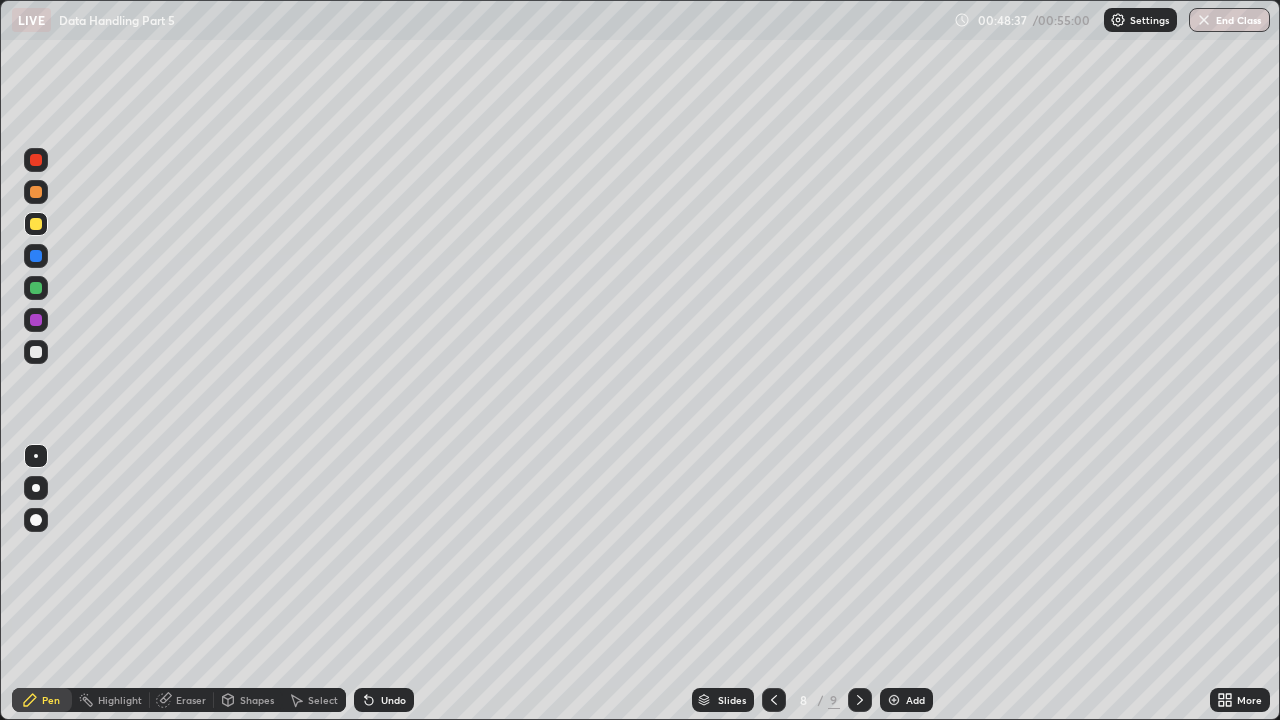 click 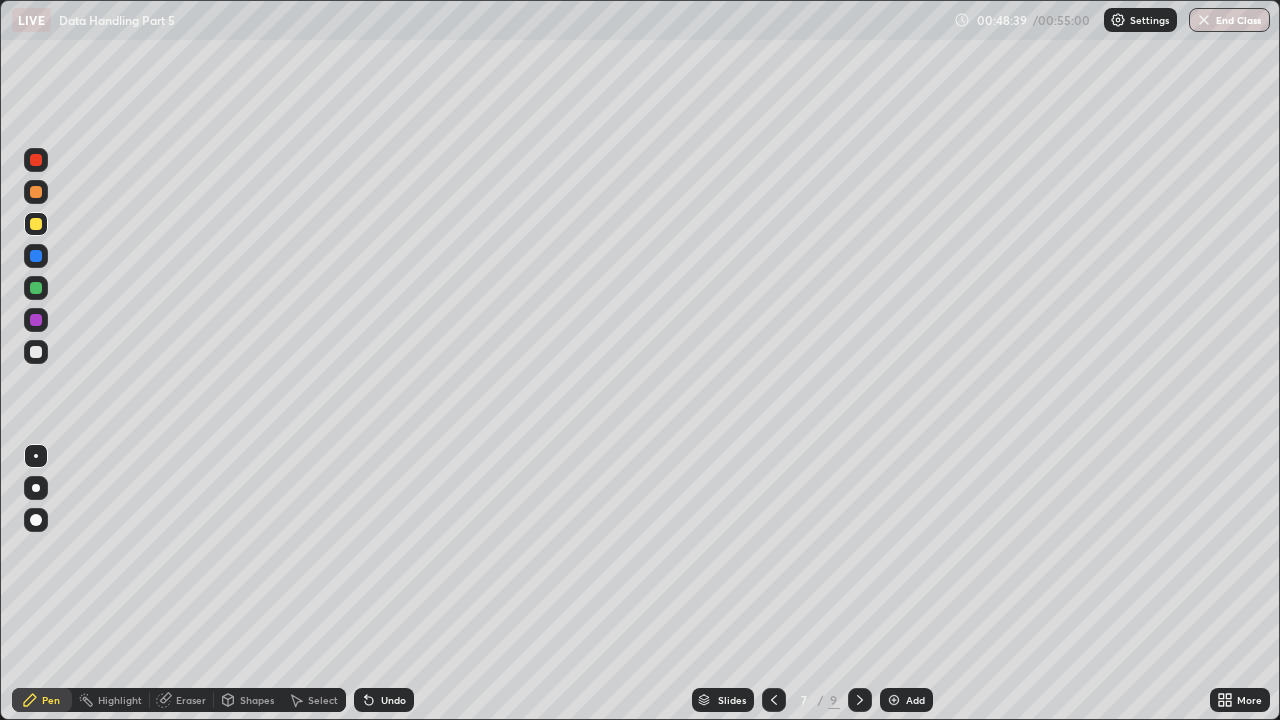 click 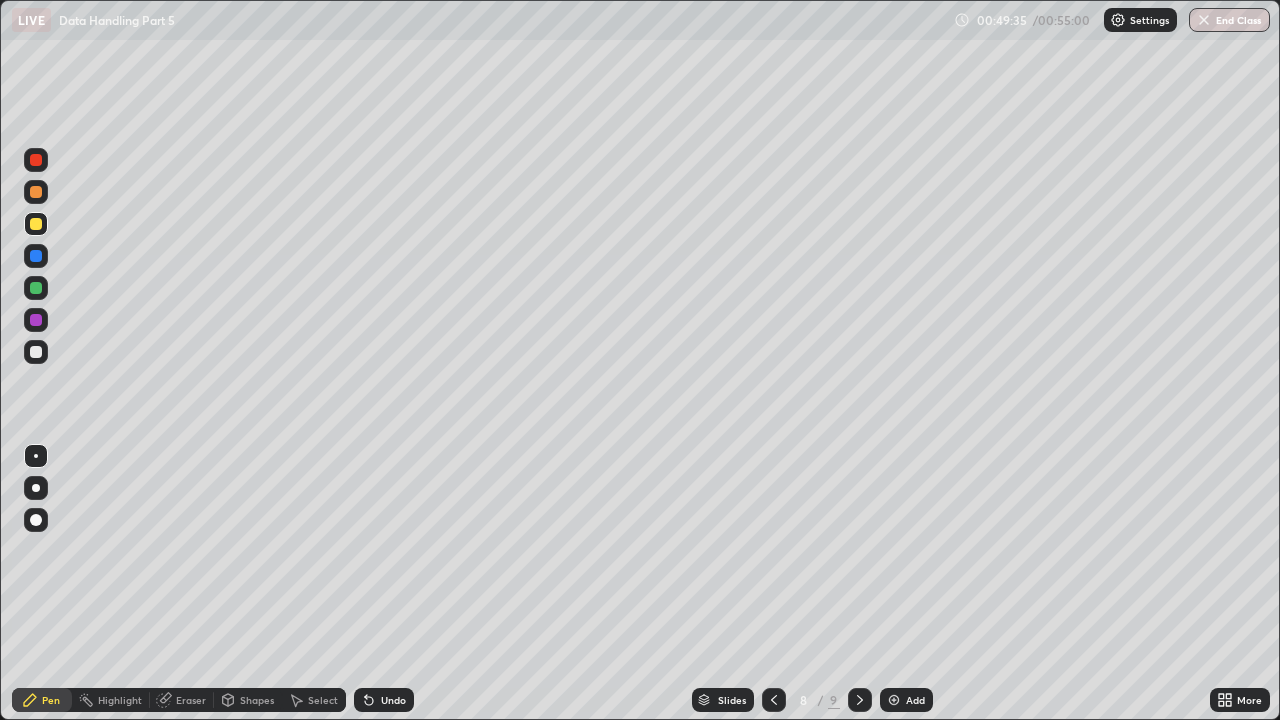 click on "Eraser" at bounding box center [191, 700] 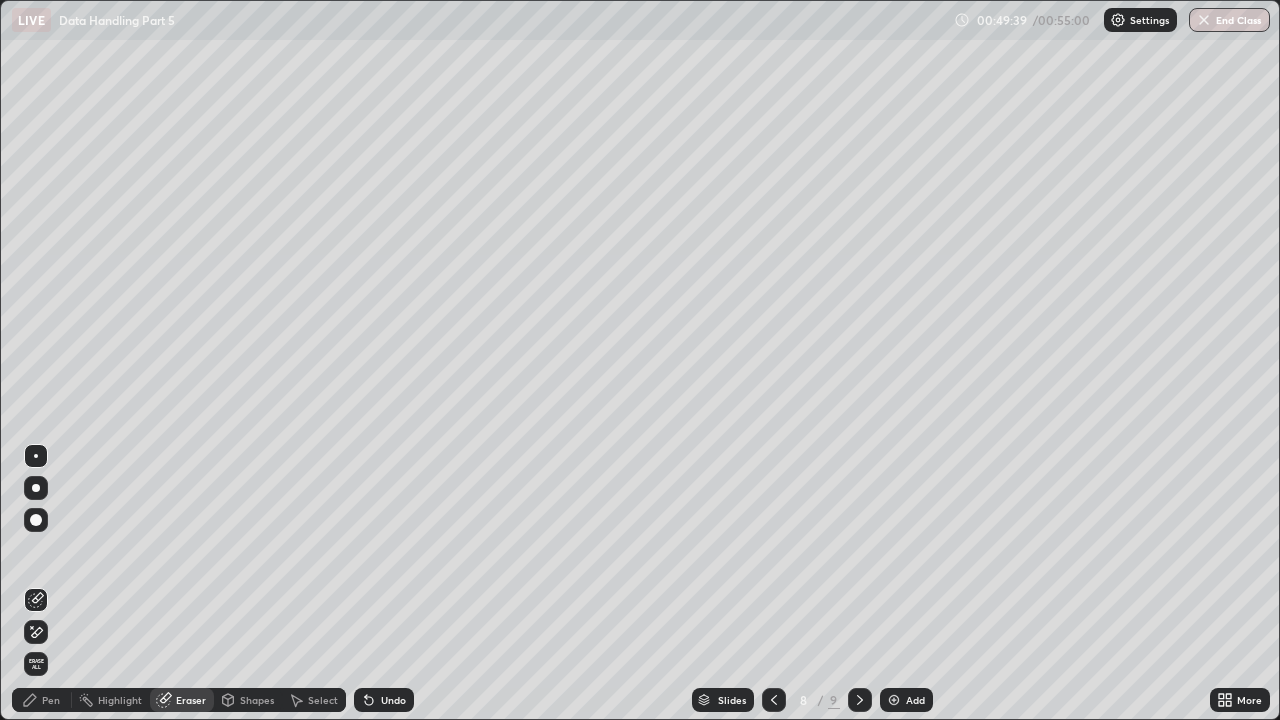 click on "Pen" at bounding box center [42, 700] 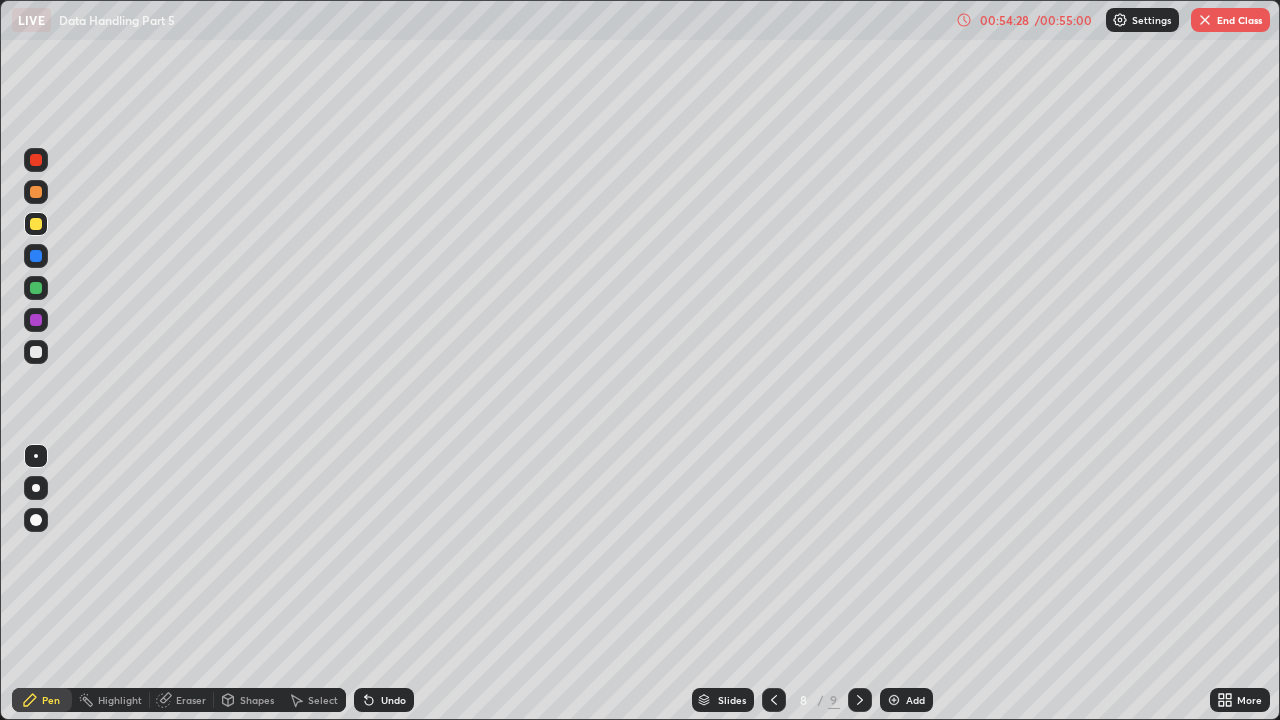 click at bounding box center (1205, 20) 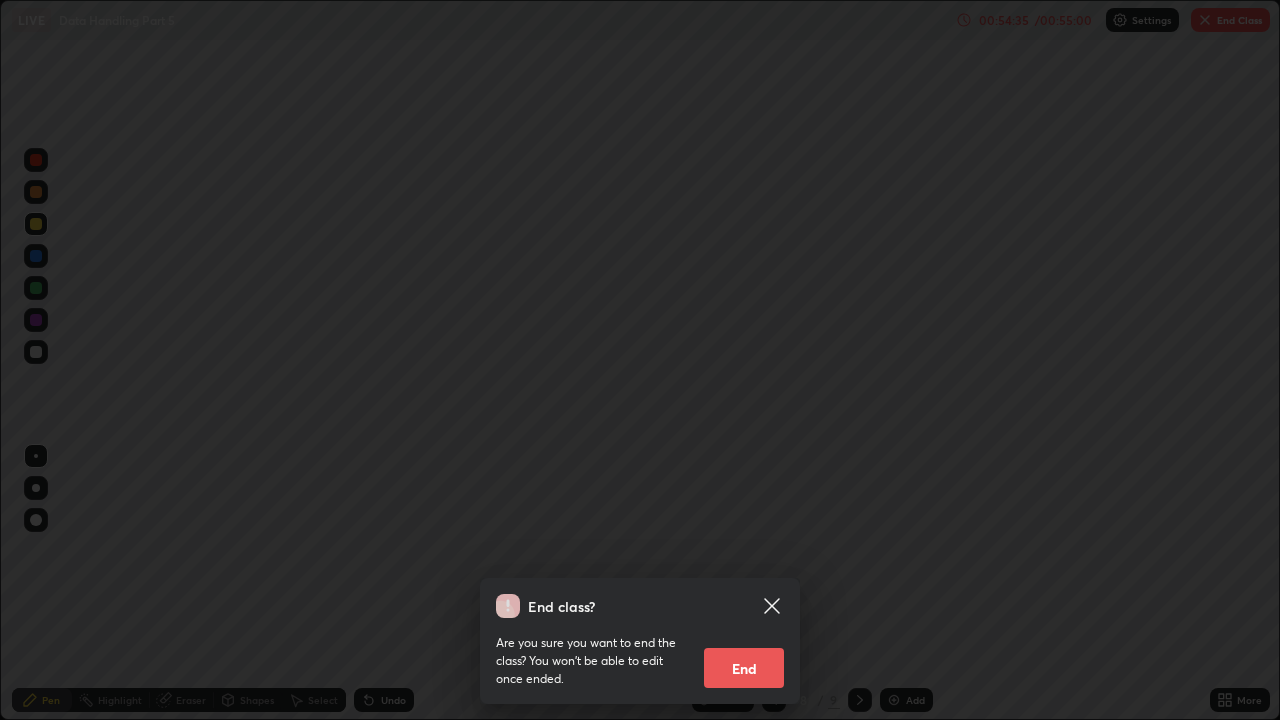 click 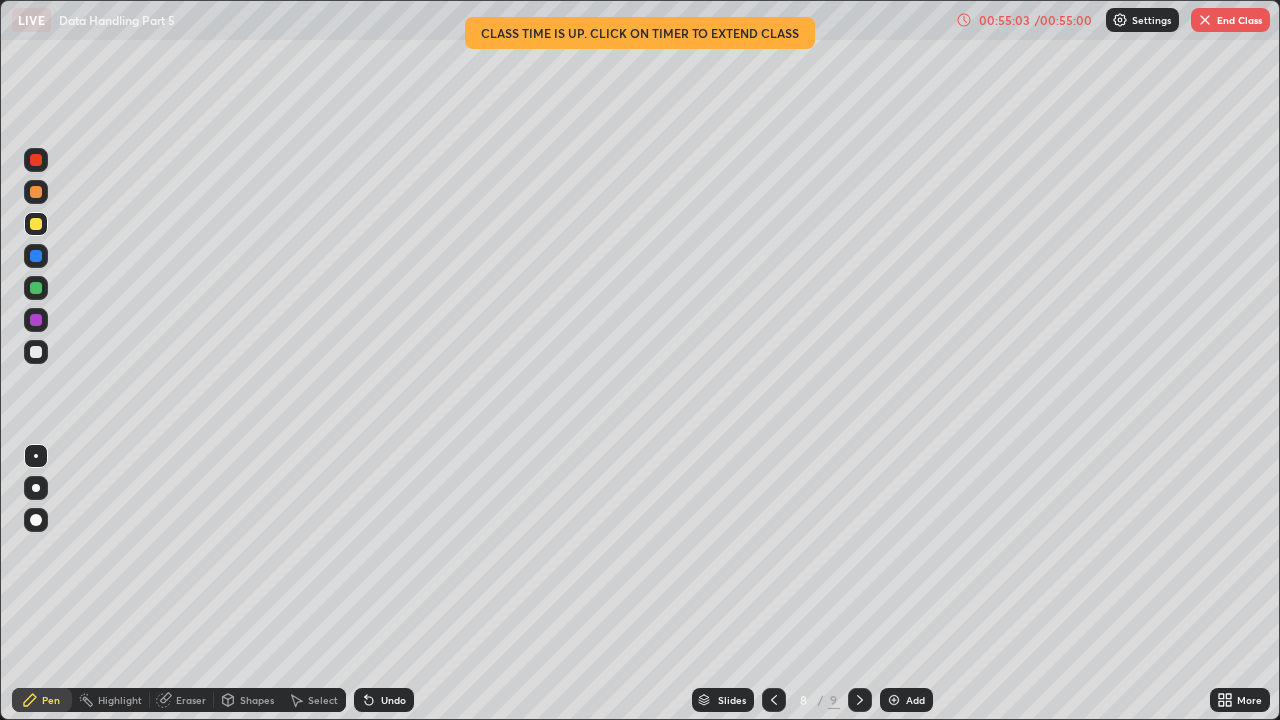 click on "End Class" at bounding box center (1230, 20) 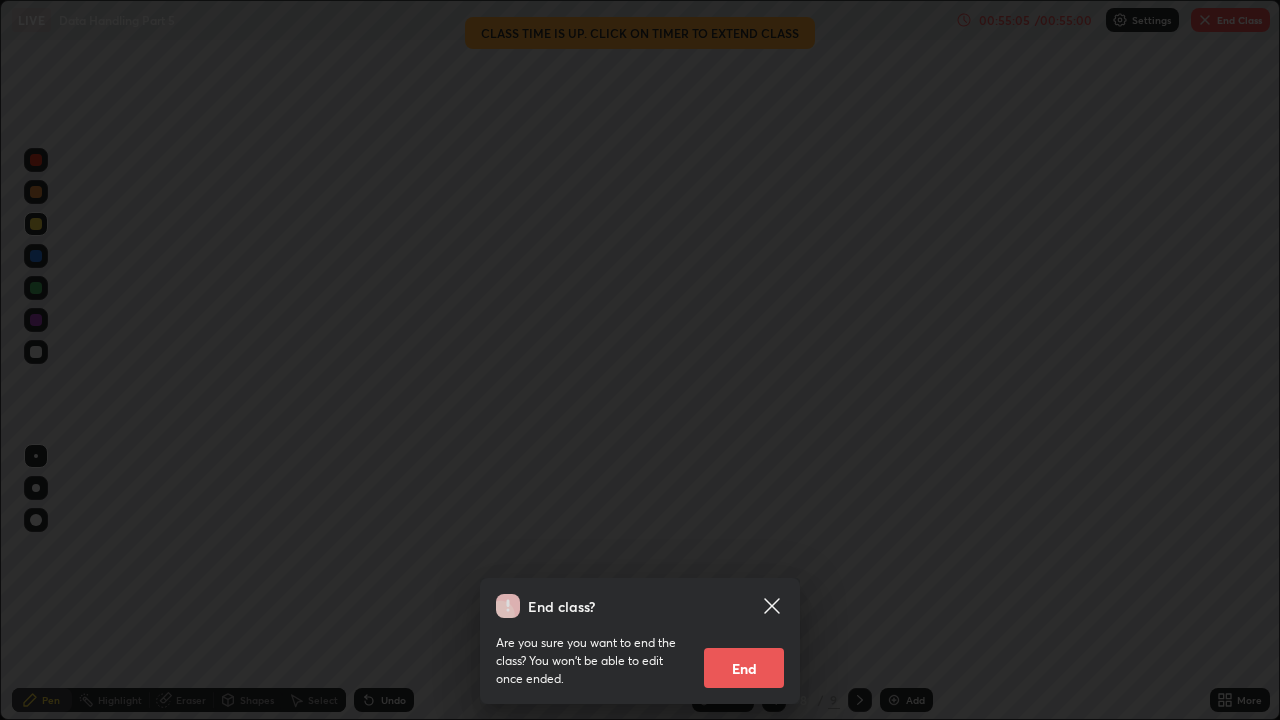 click on "End" at bounding box center (744, 668) 